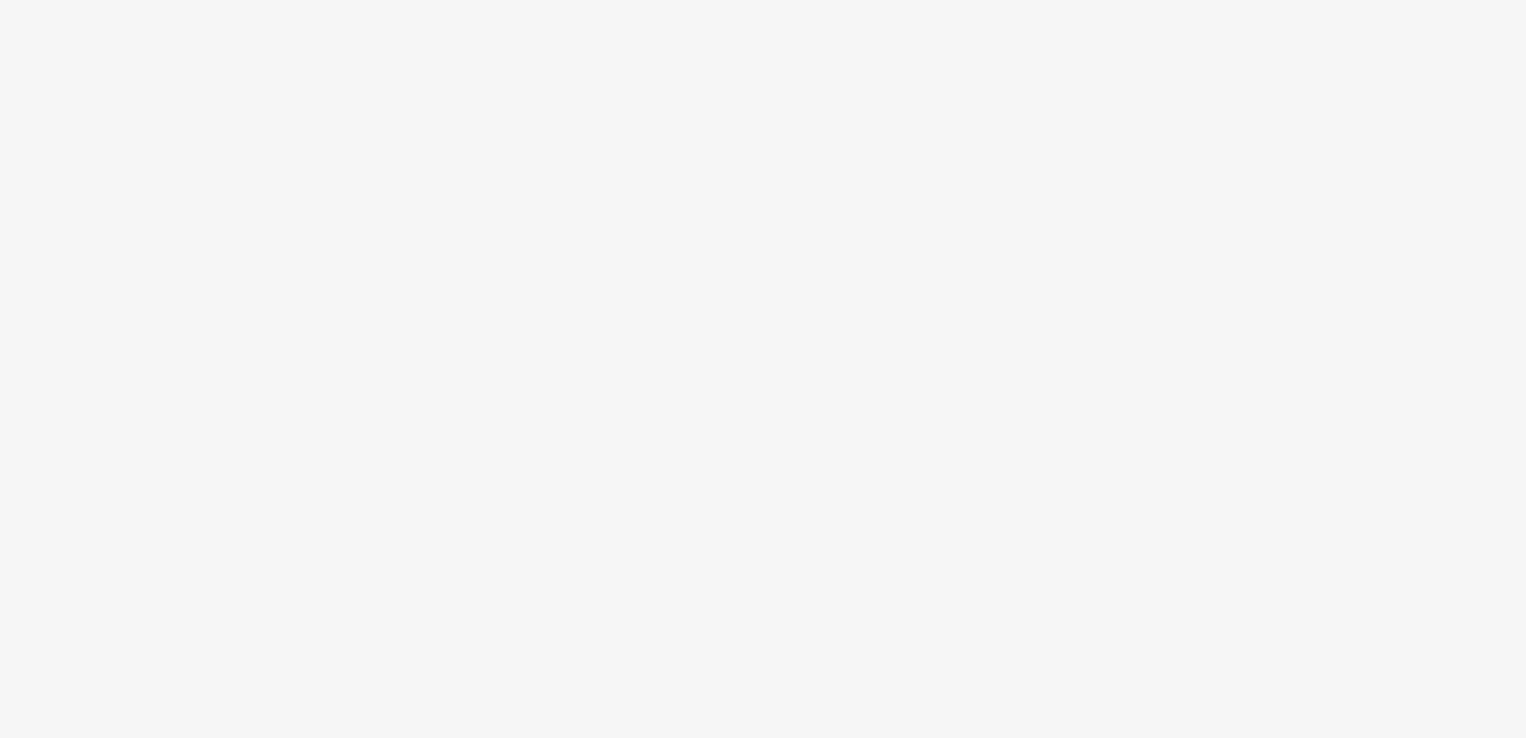 scroll, scrollTop: 0, scrollLeft: 0, axis: both 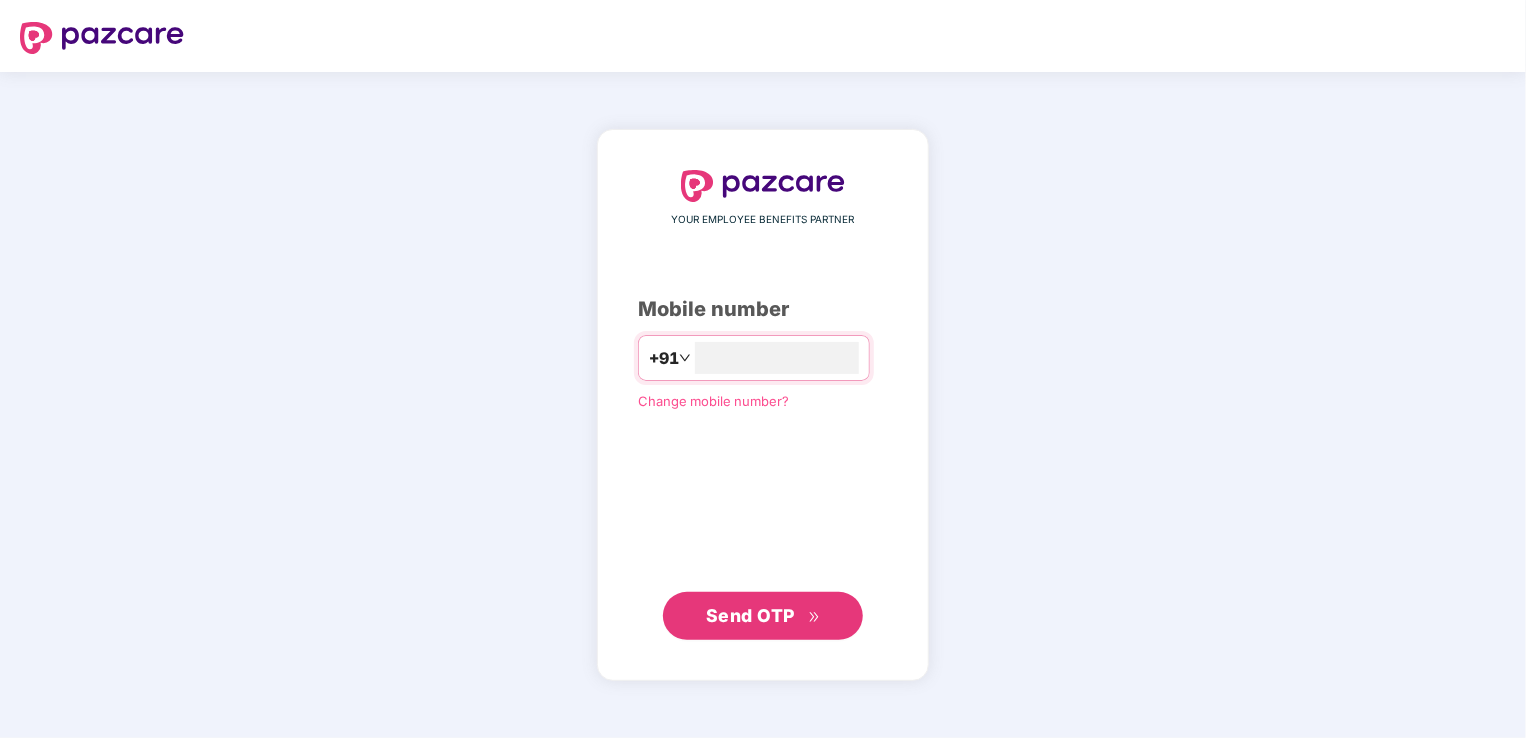 type on "**********" 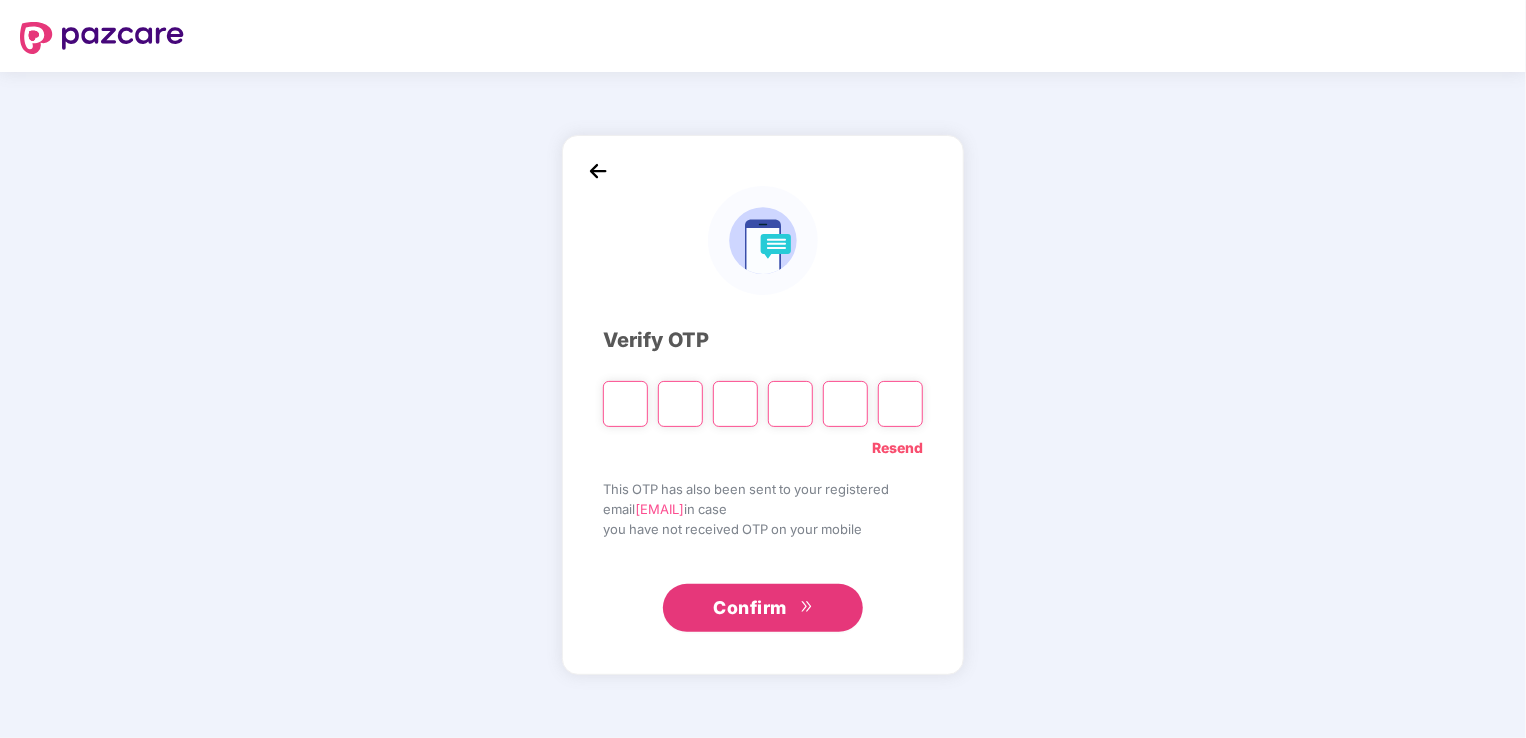 type on "*" 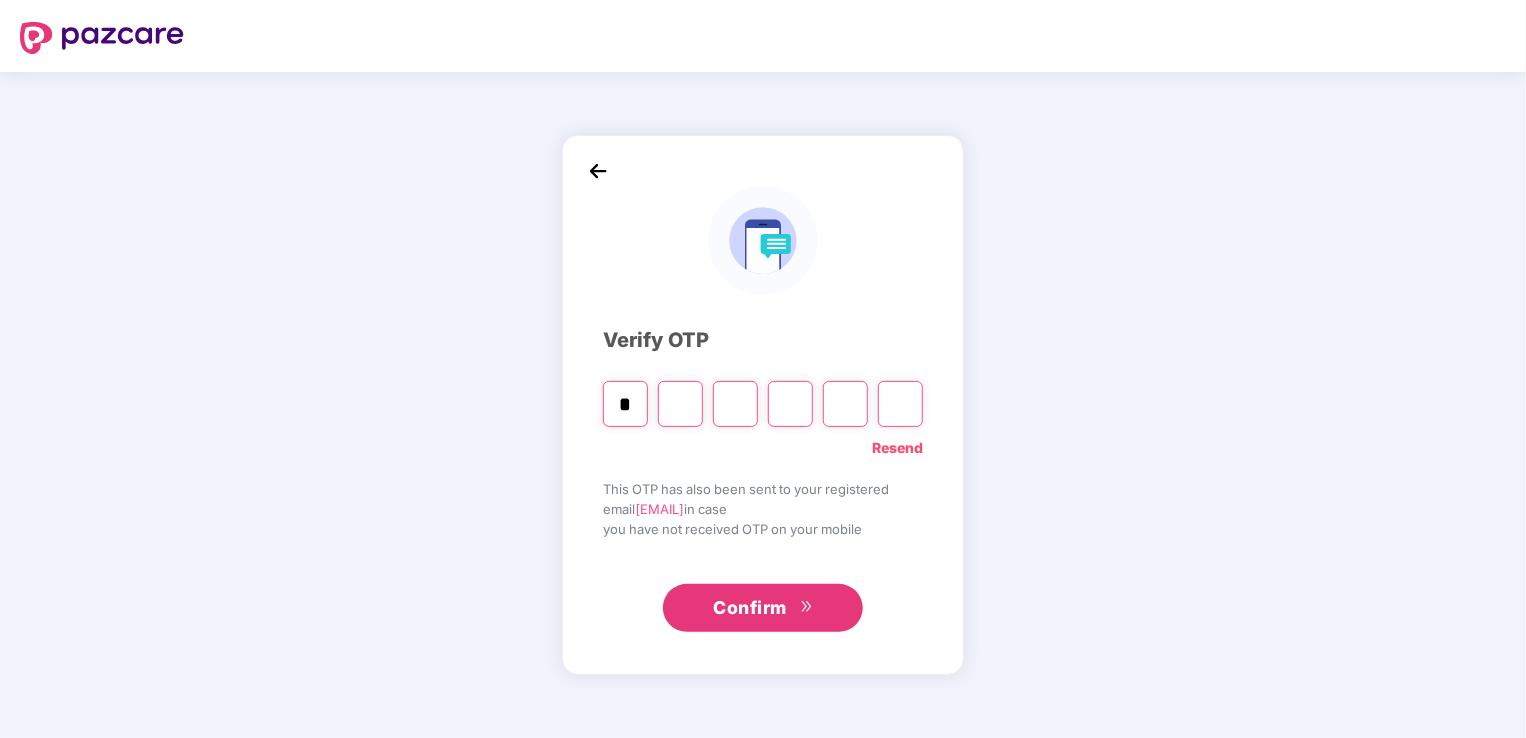type on "*" 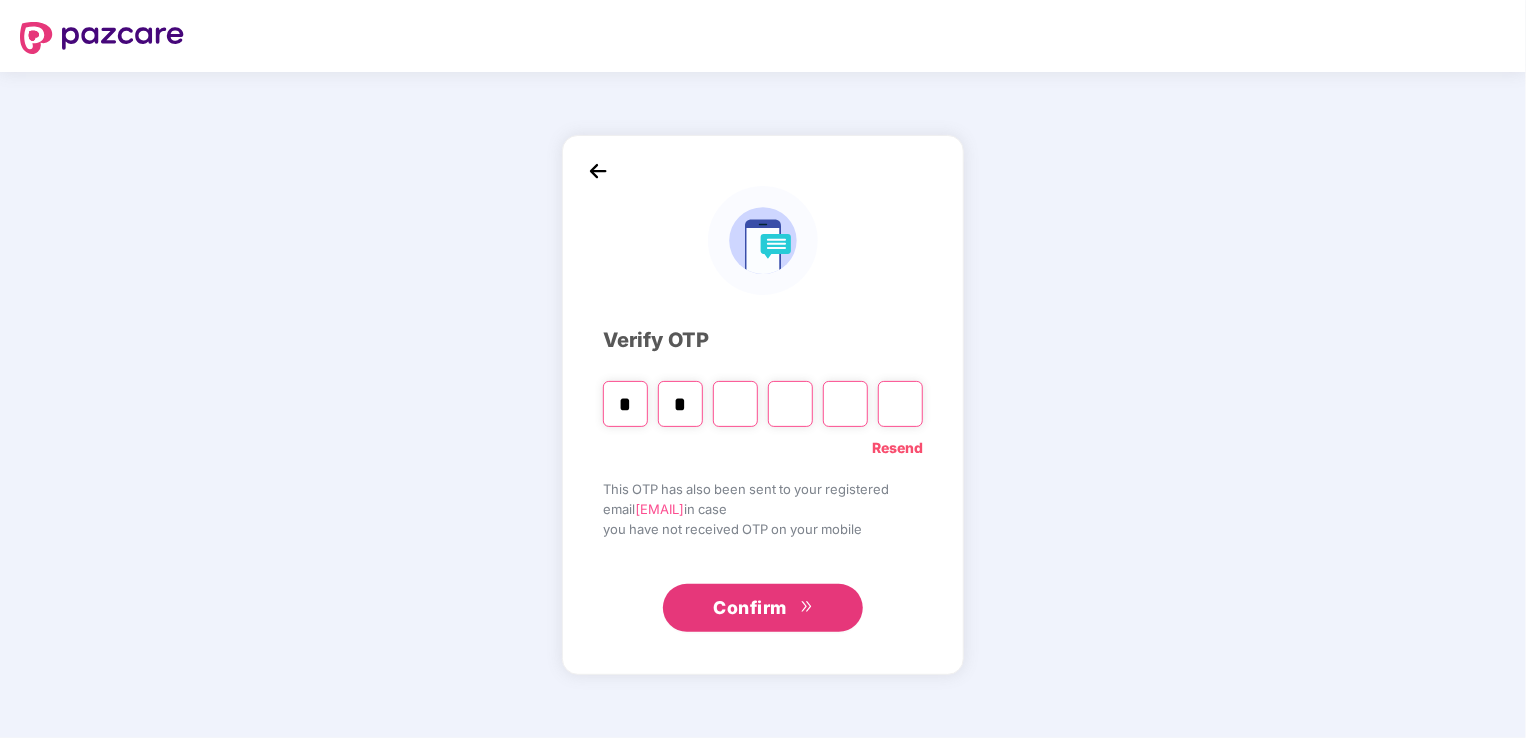 type on "*" 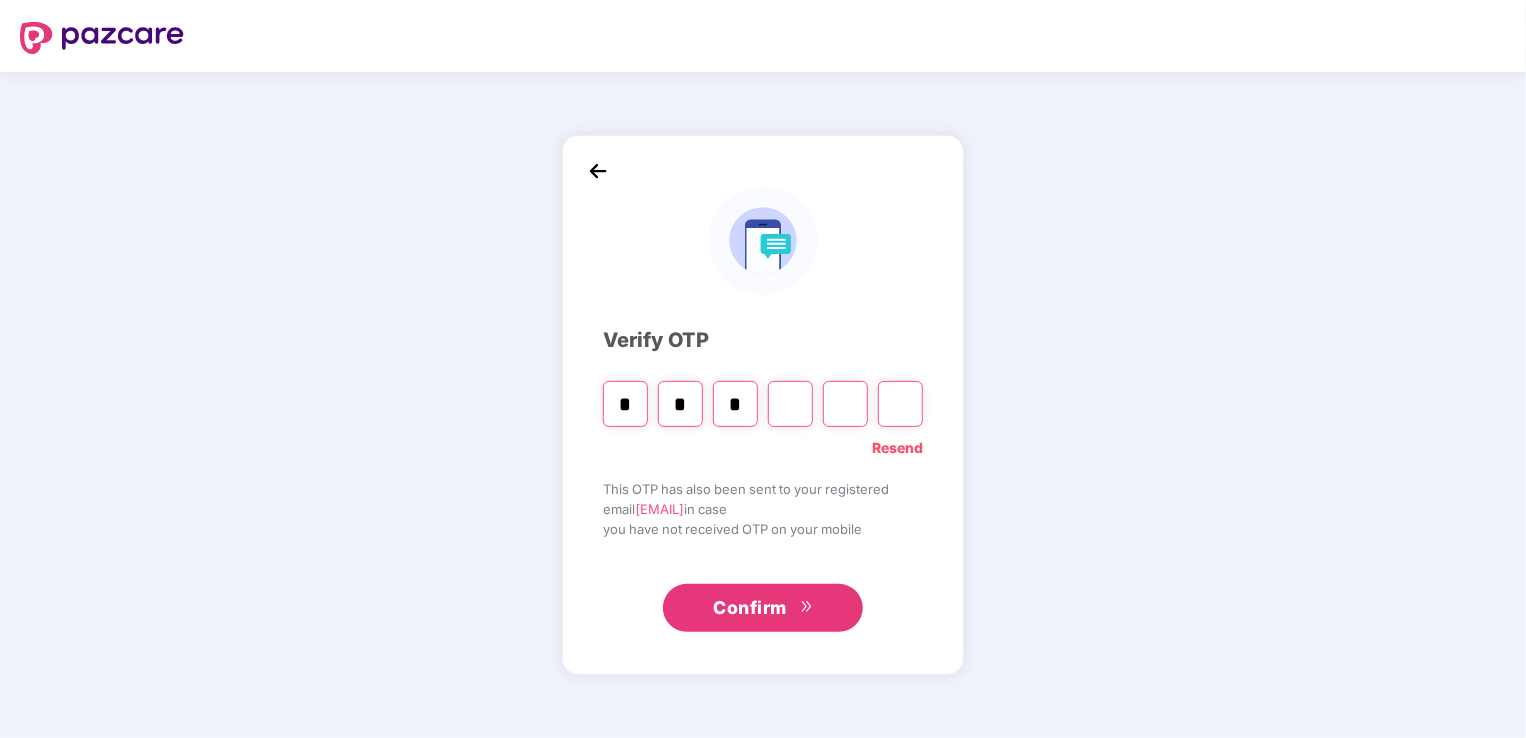 type on "*" 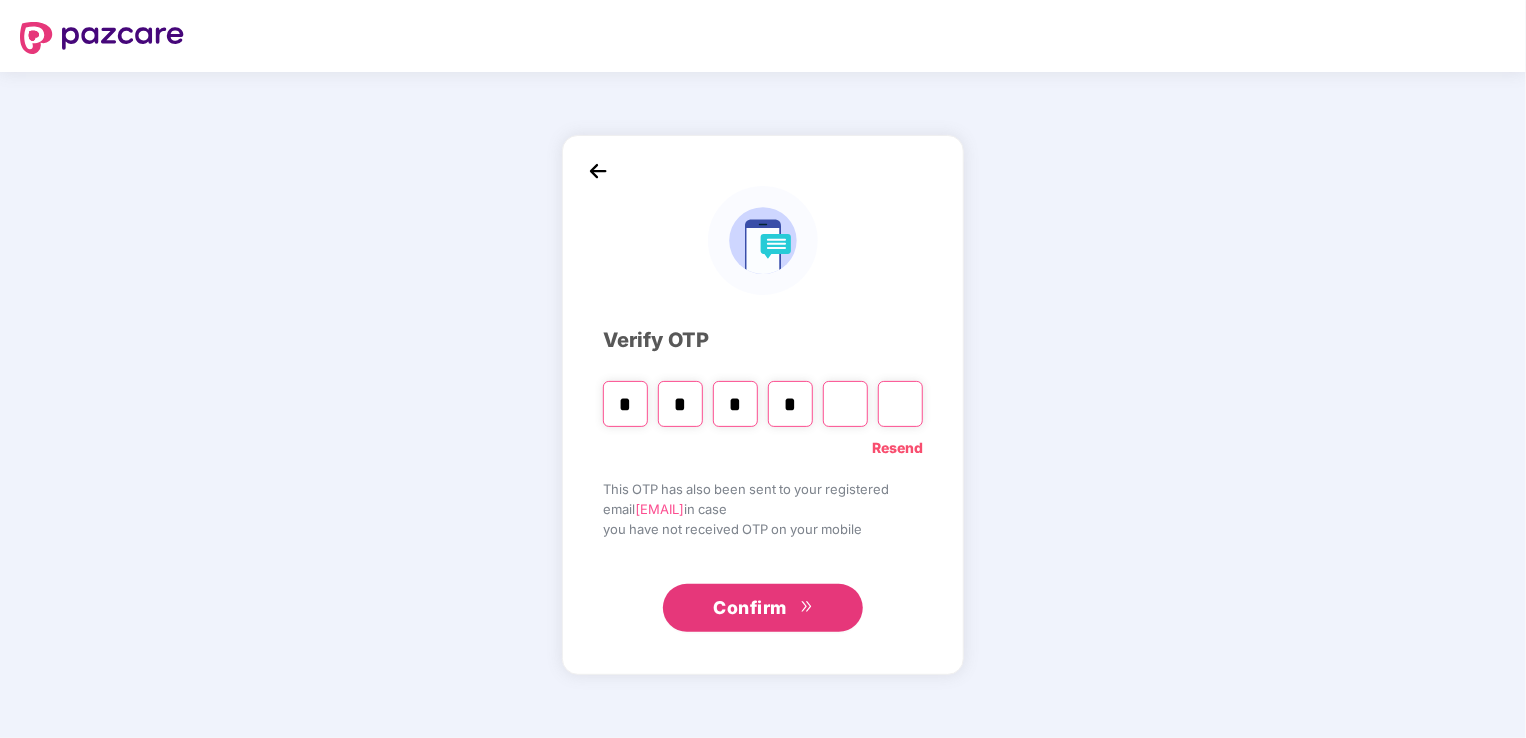 type on "*" 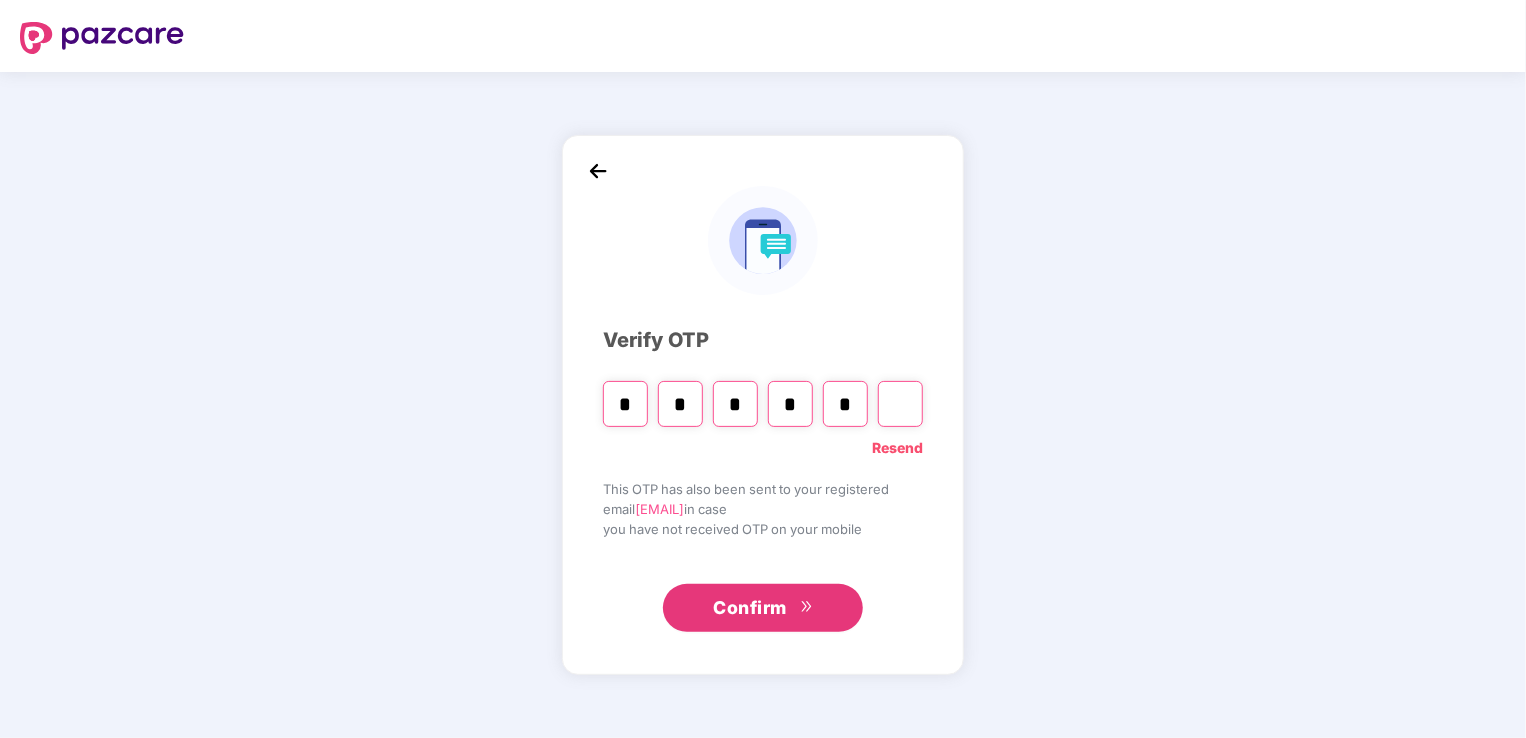 type on "*" 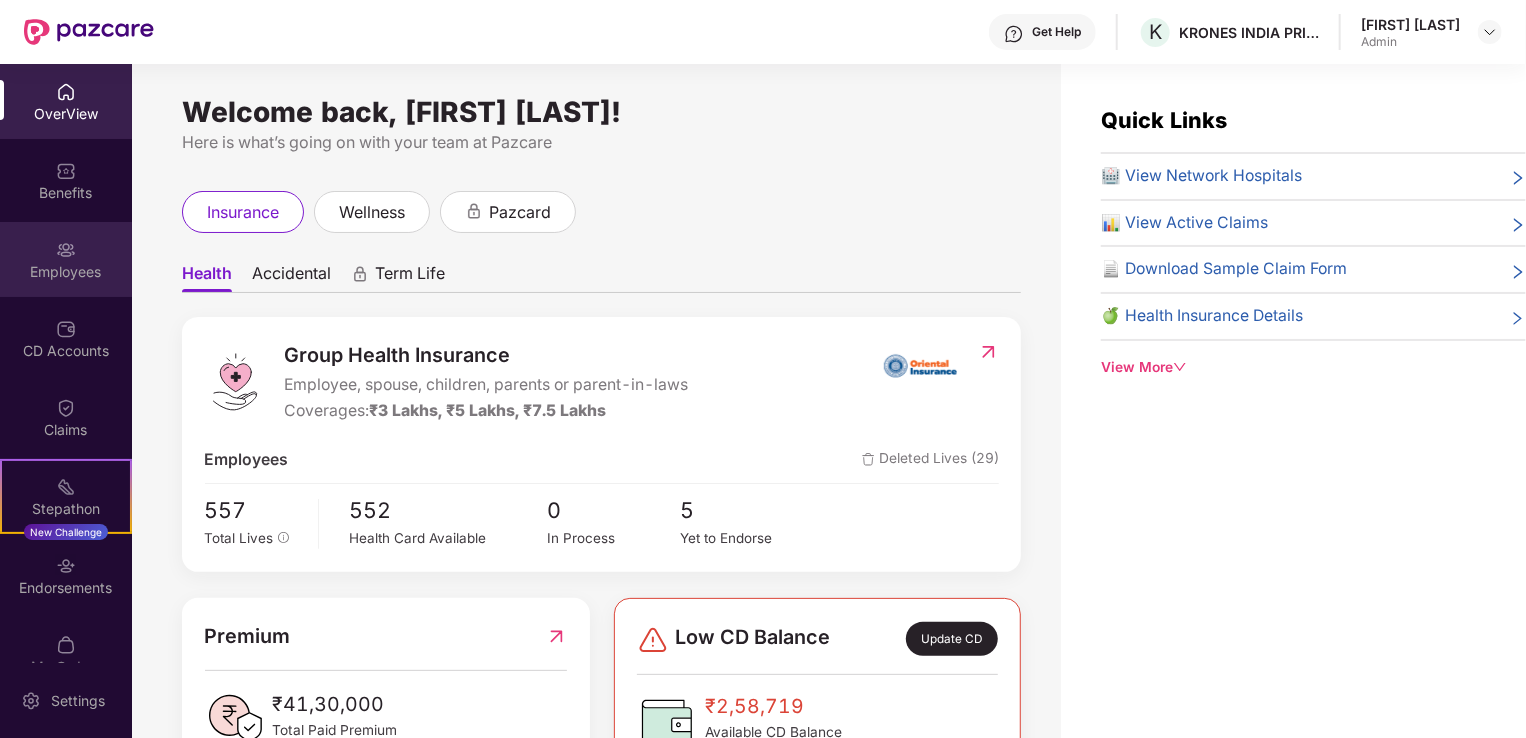 click on "Employees" at bounding box center [66, 272] 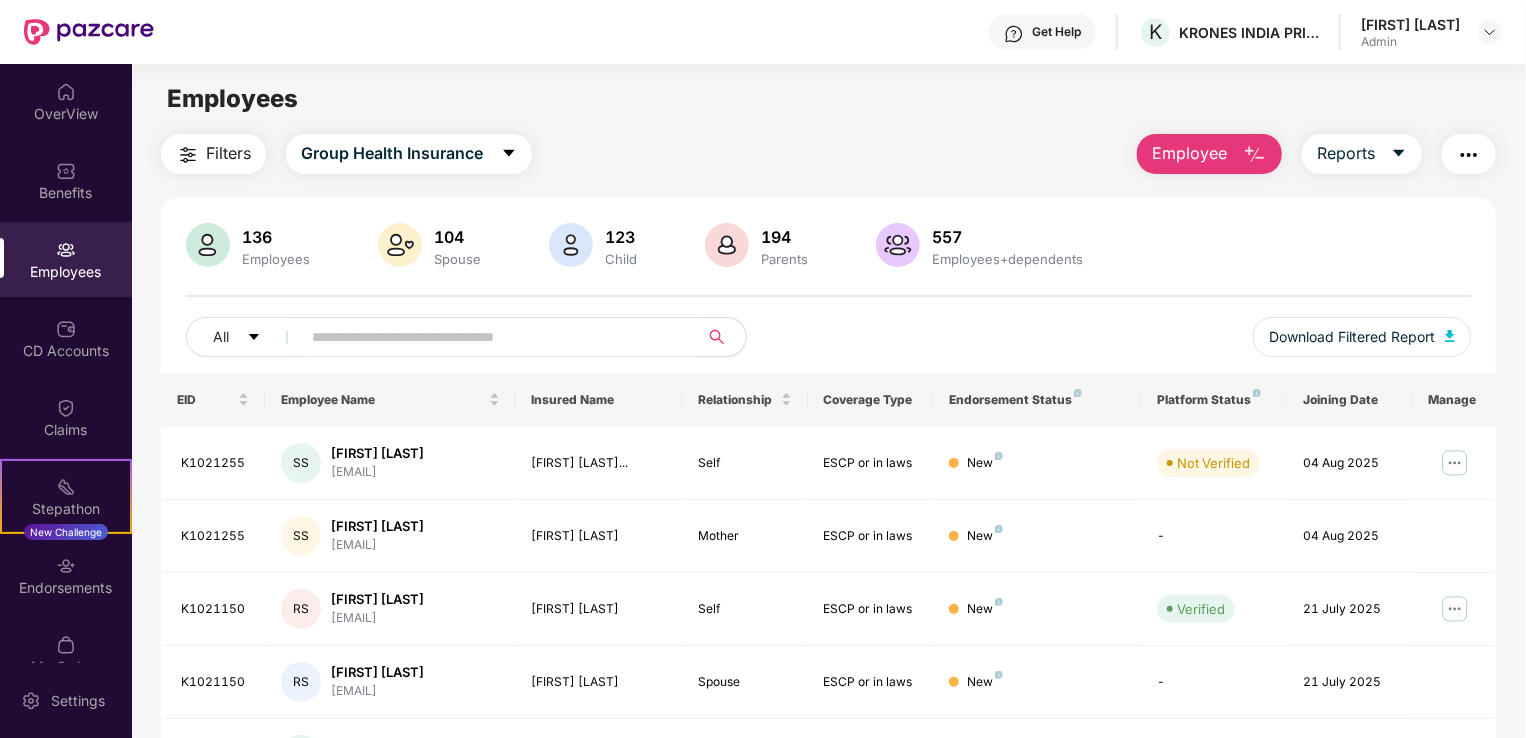 click at bounding box center [491, 337] 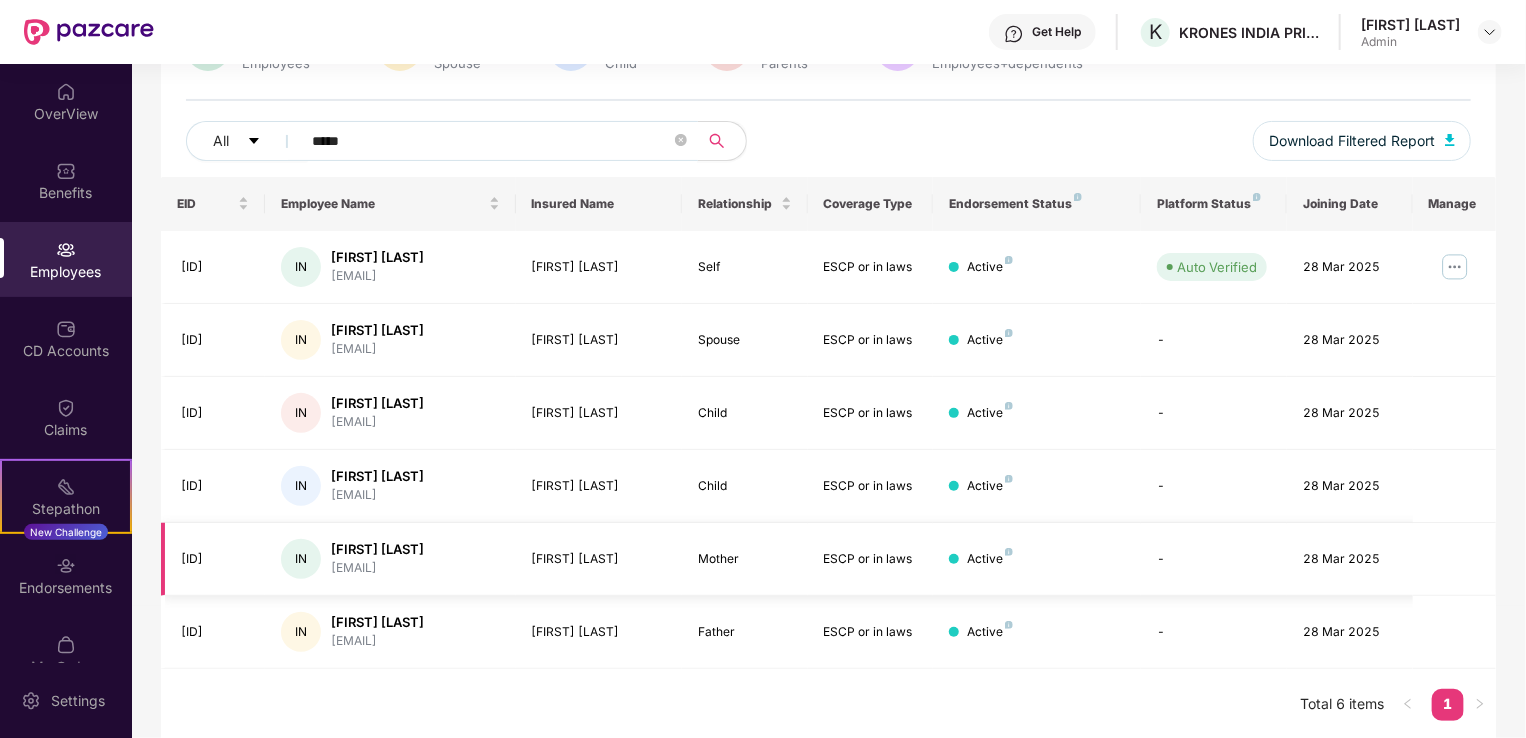 scroll, scrollTop: 0, scrollLeft: 0, axis: both 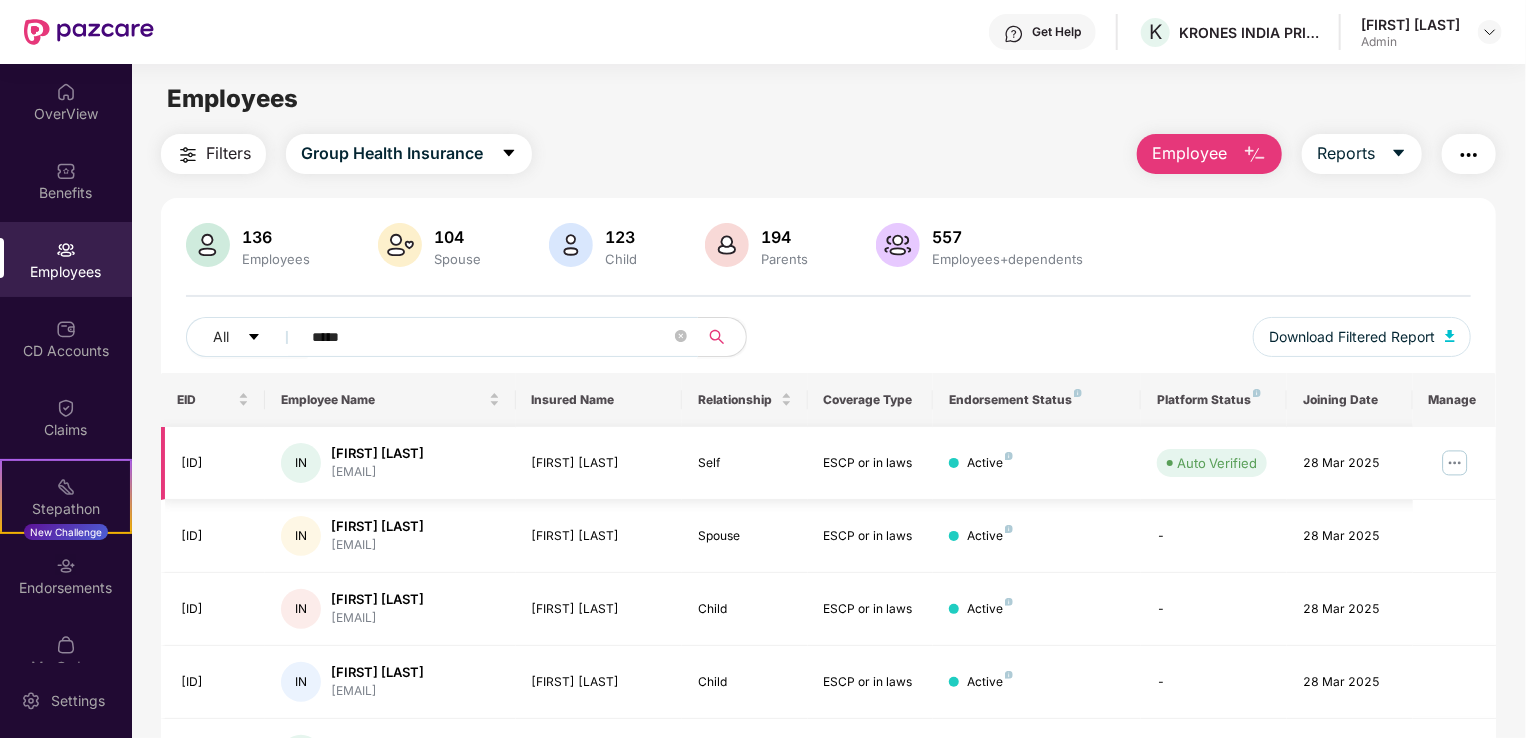 type on "*****" 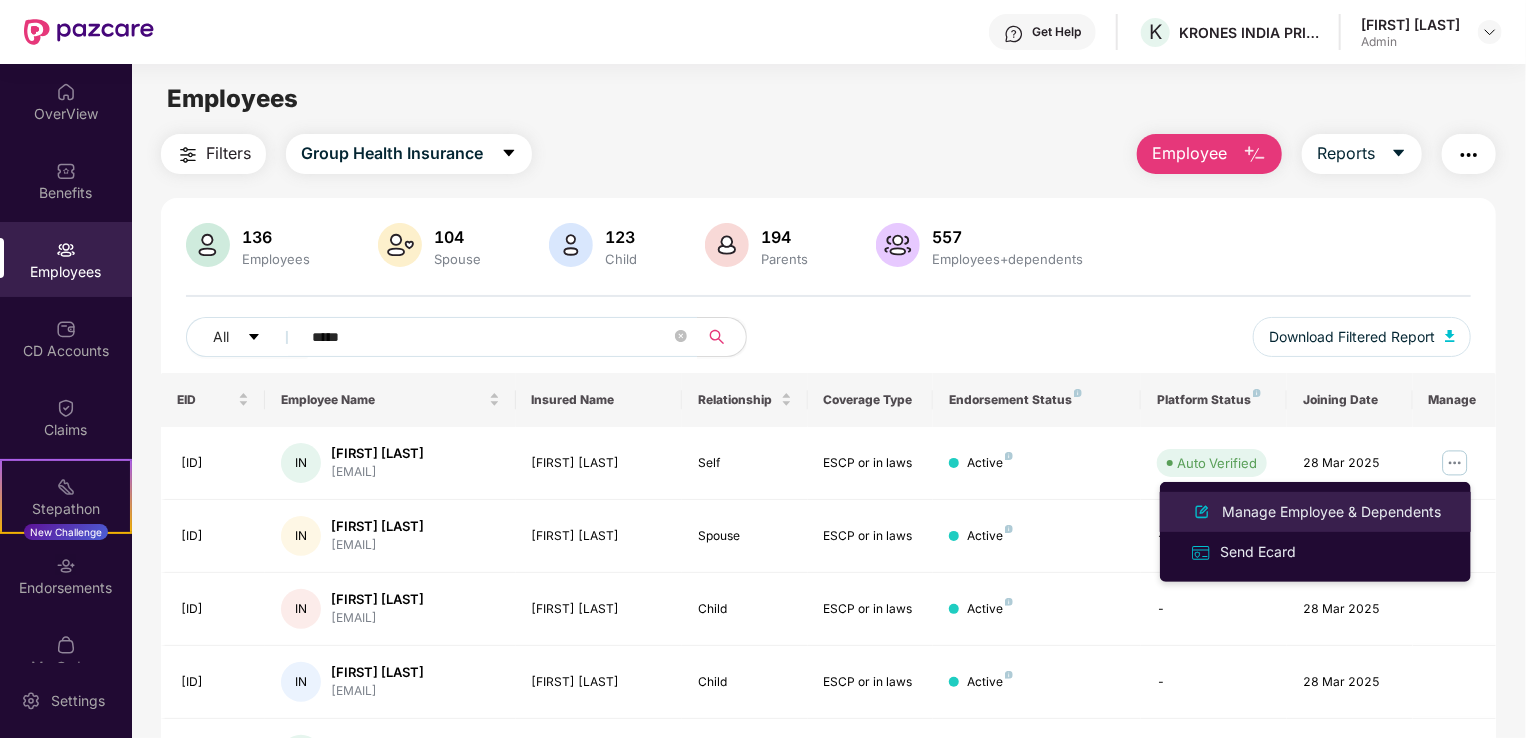 click on "Manage Employee & Dependents" at bounding box center (1331, 512) 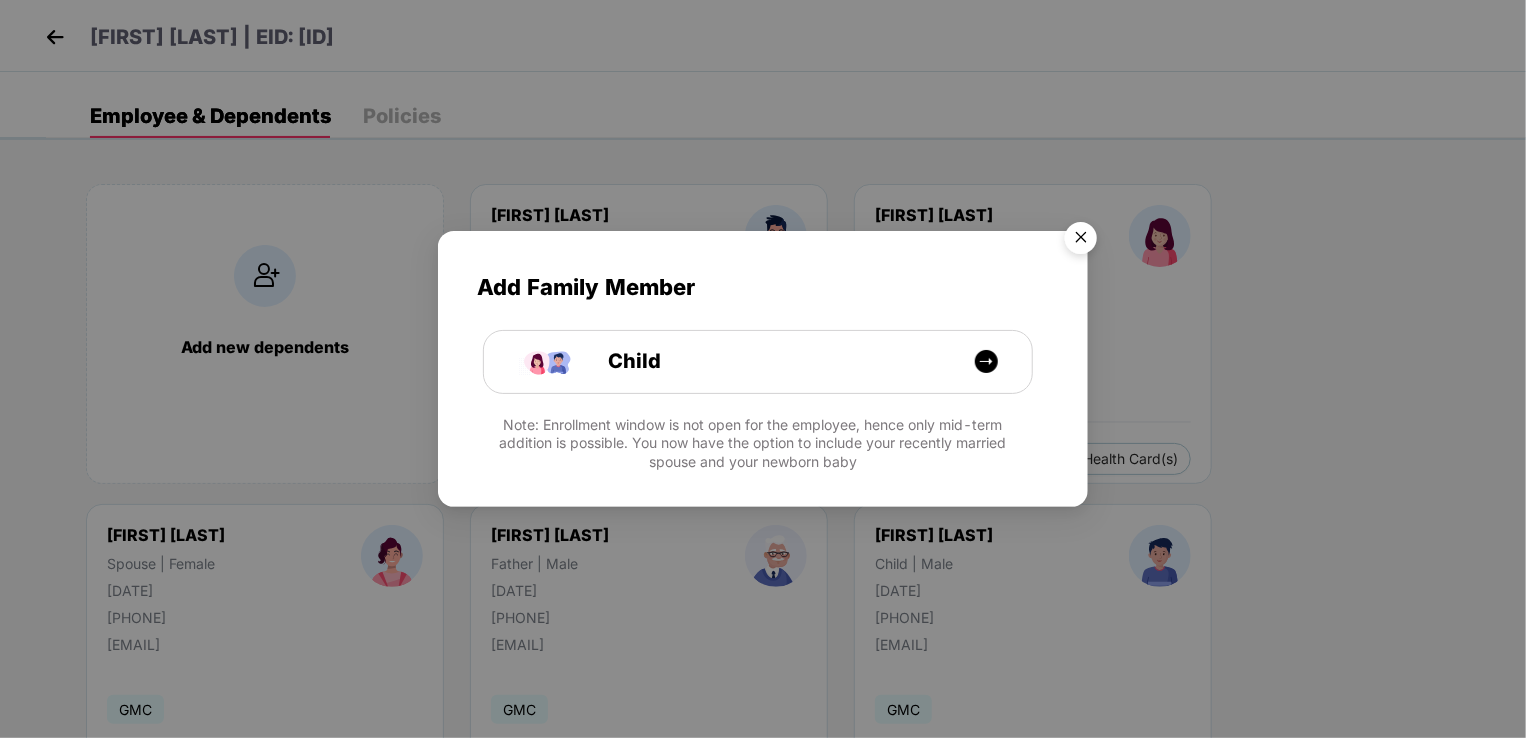click at bounding box center (1081, 241) 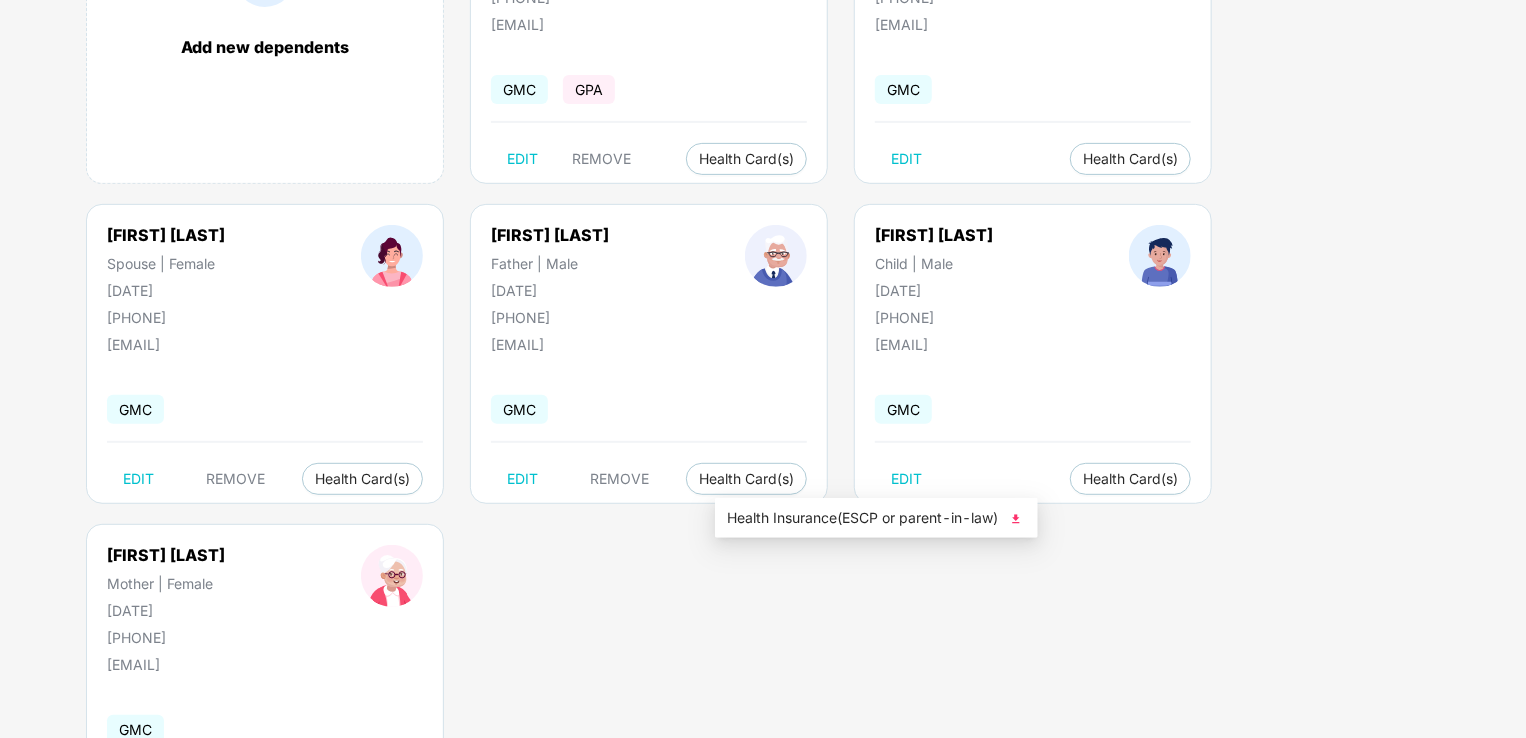 scroll, scrollTop: 100, scrollLeft: 0, axis: vertical 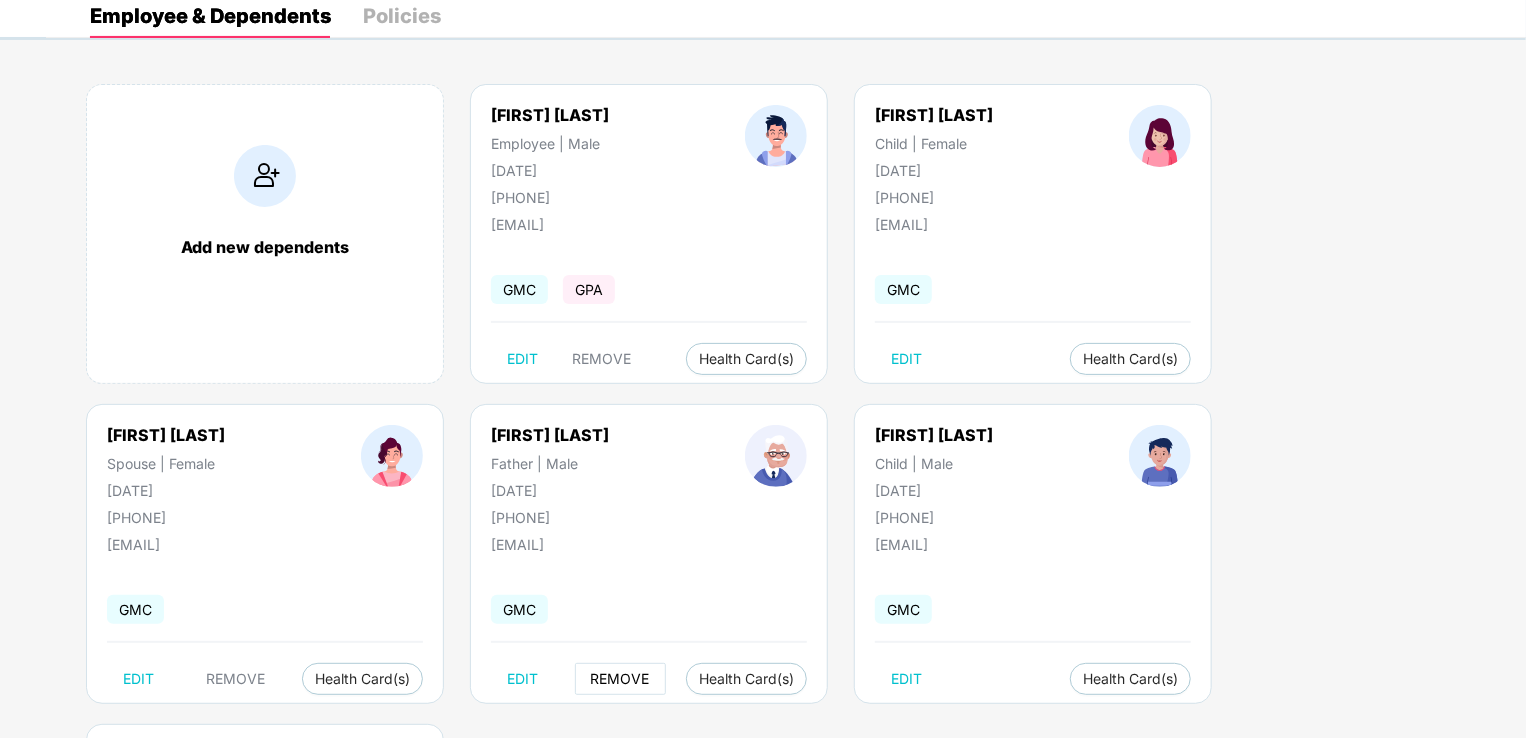 click on "REMOVE" at bounding box center [620, 679] 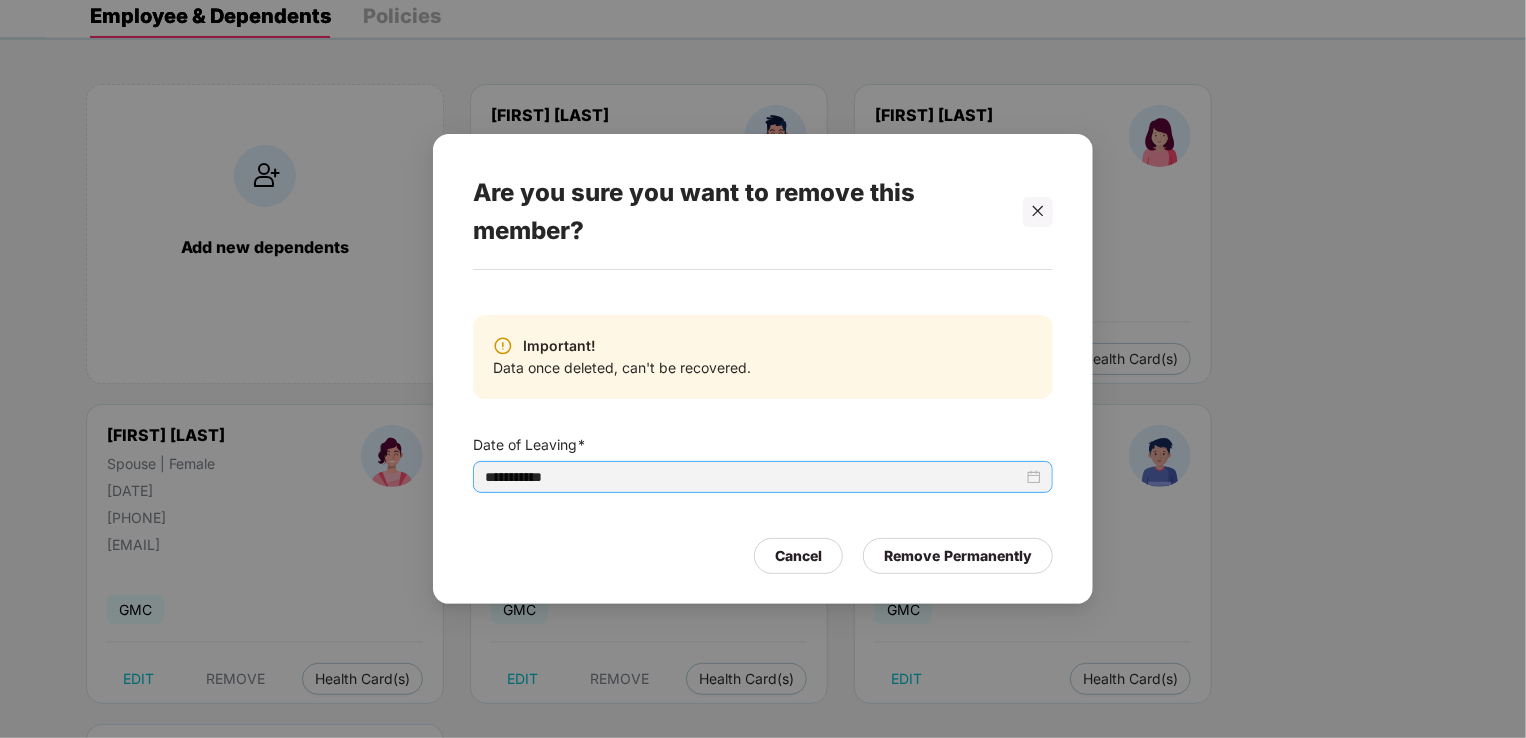 click on "**********" at bounding box center (763, 477) 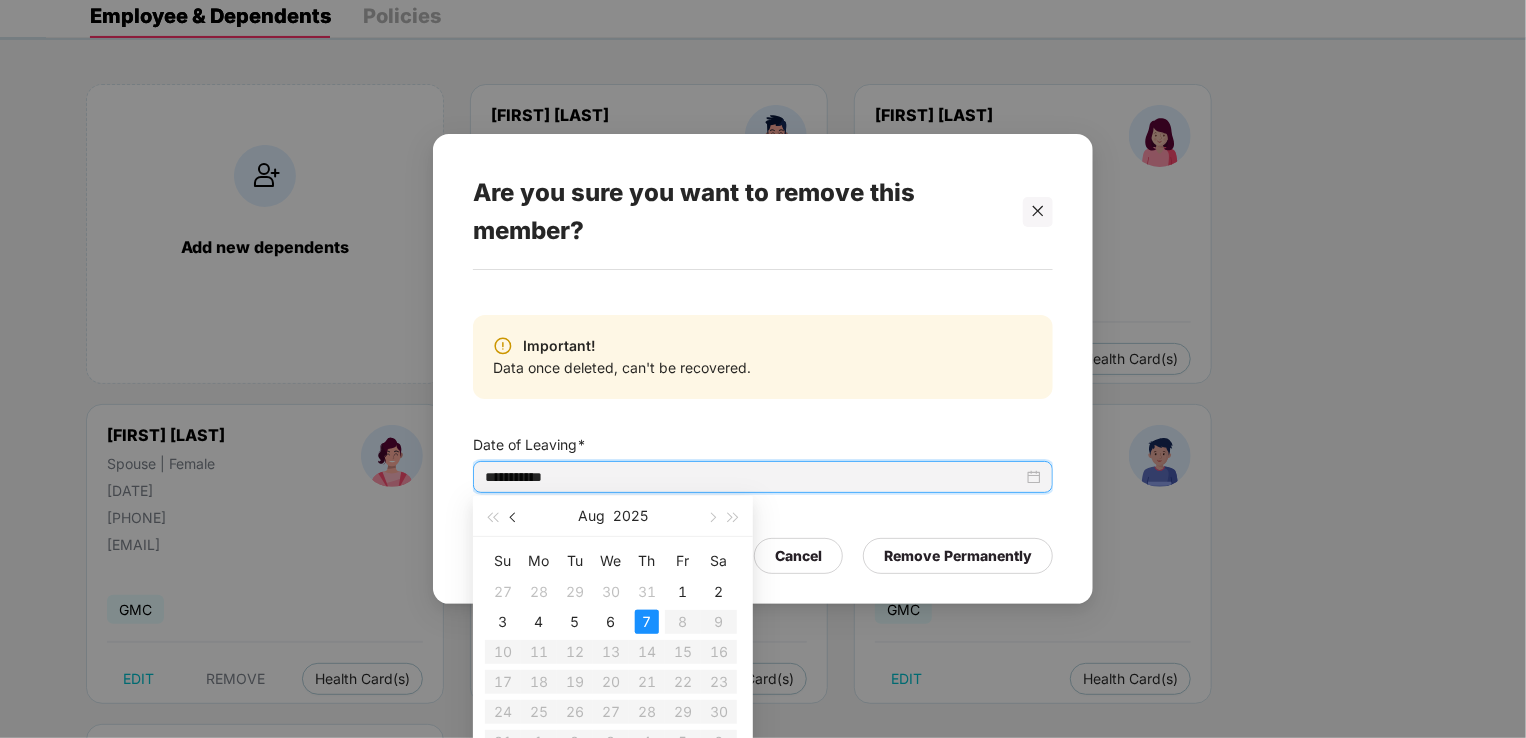 click at bounding box center (514, 516) 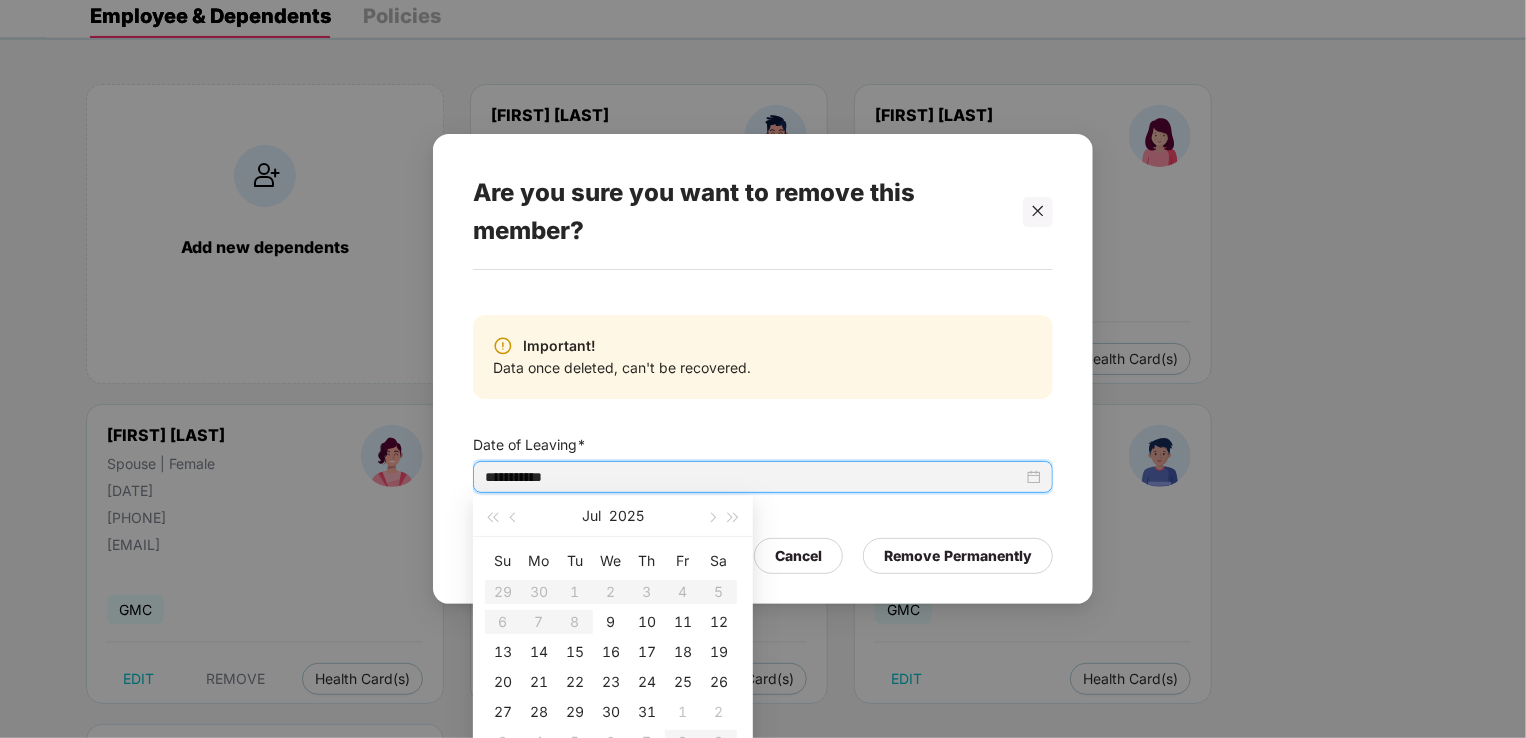 click on "Su Mo Tu We Th Fr Sa 29 30 1 2 3 4 5 6 7 8 9 10 11 12 13 14 15 16 17 18 19 20 21 22 23 24 25 26 27 28 29 30 31 1 2 3 4 5 6 7 8 9" at bounding box center (611, 651) 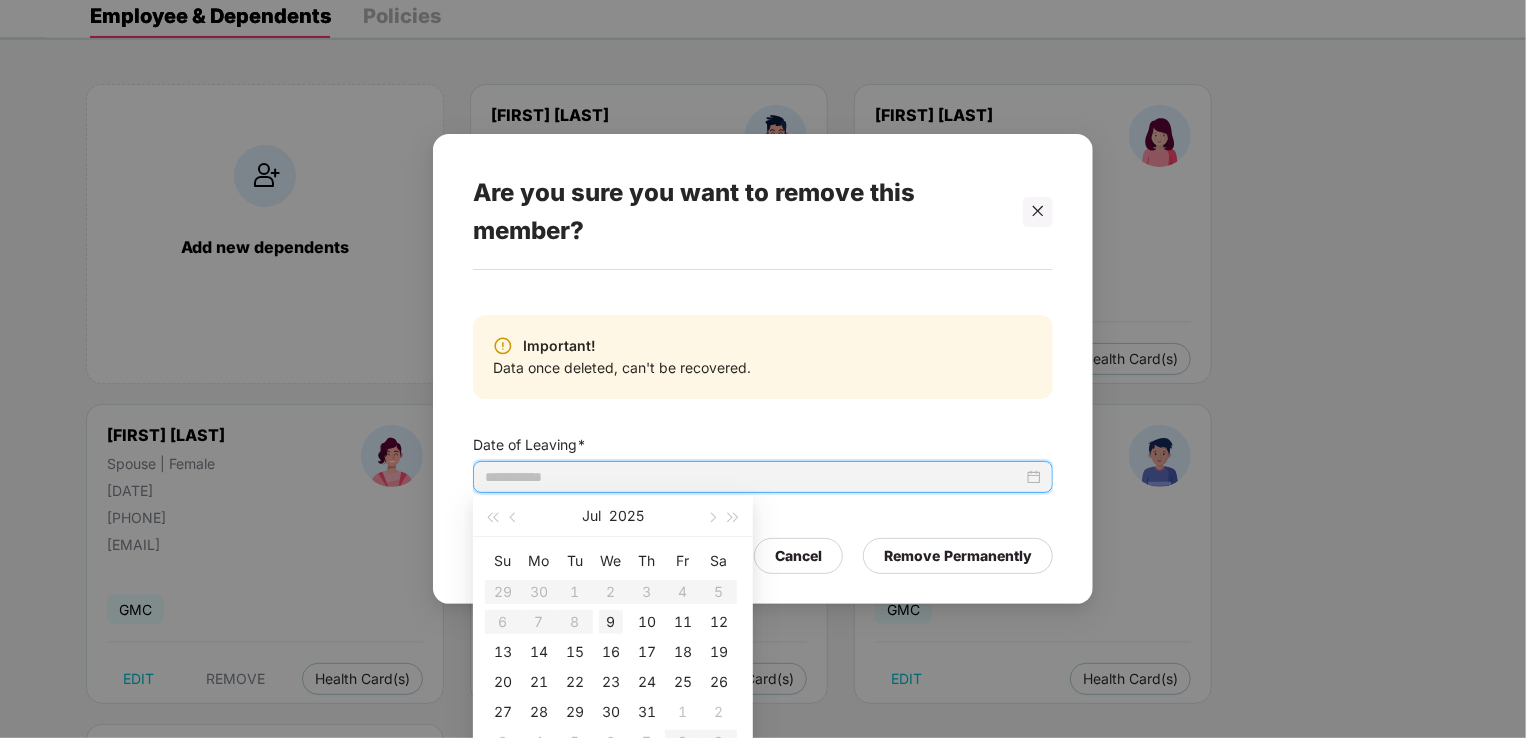 click on "9" at bounding box center (611, 622) 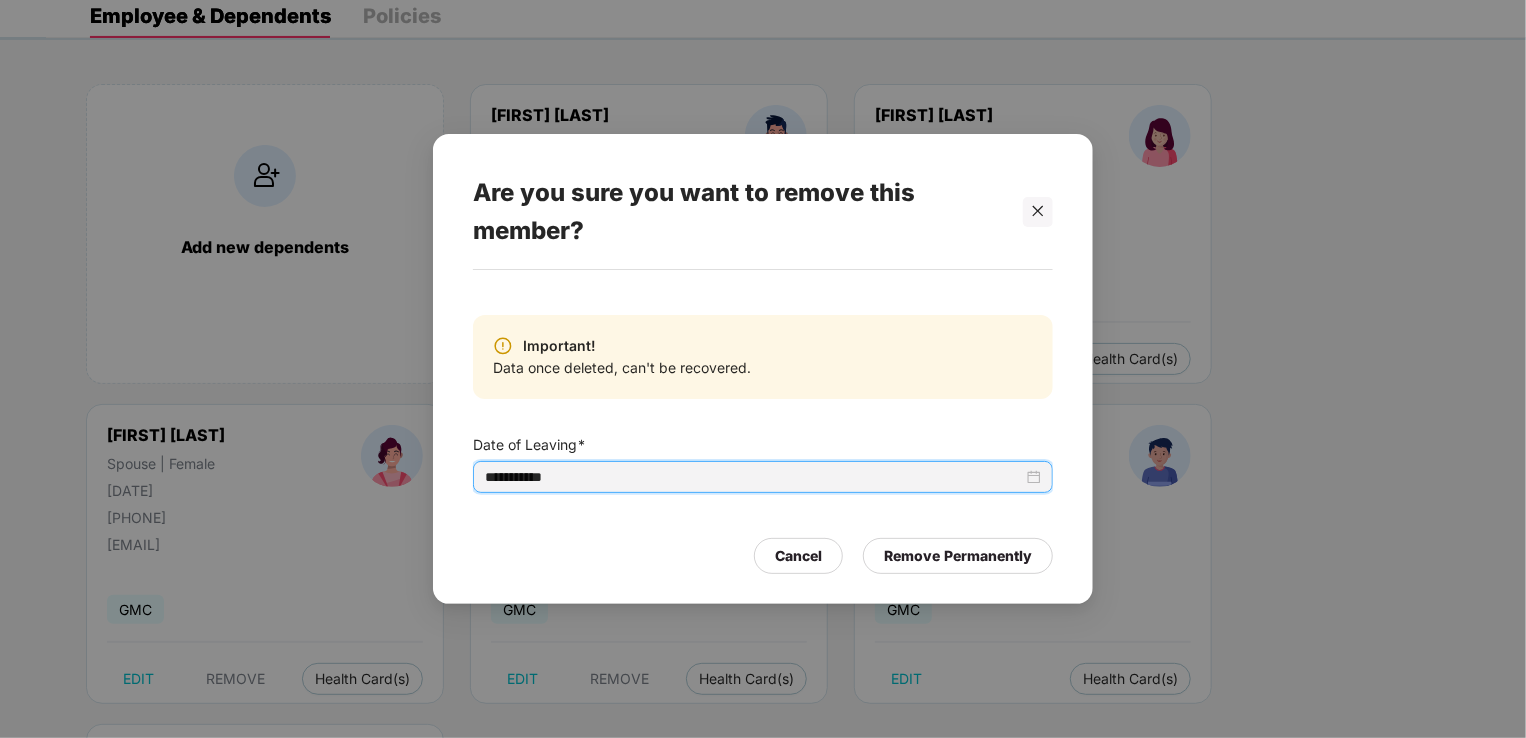 click on "**********" at bounding box center (763, 477) 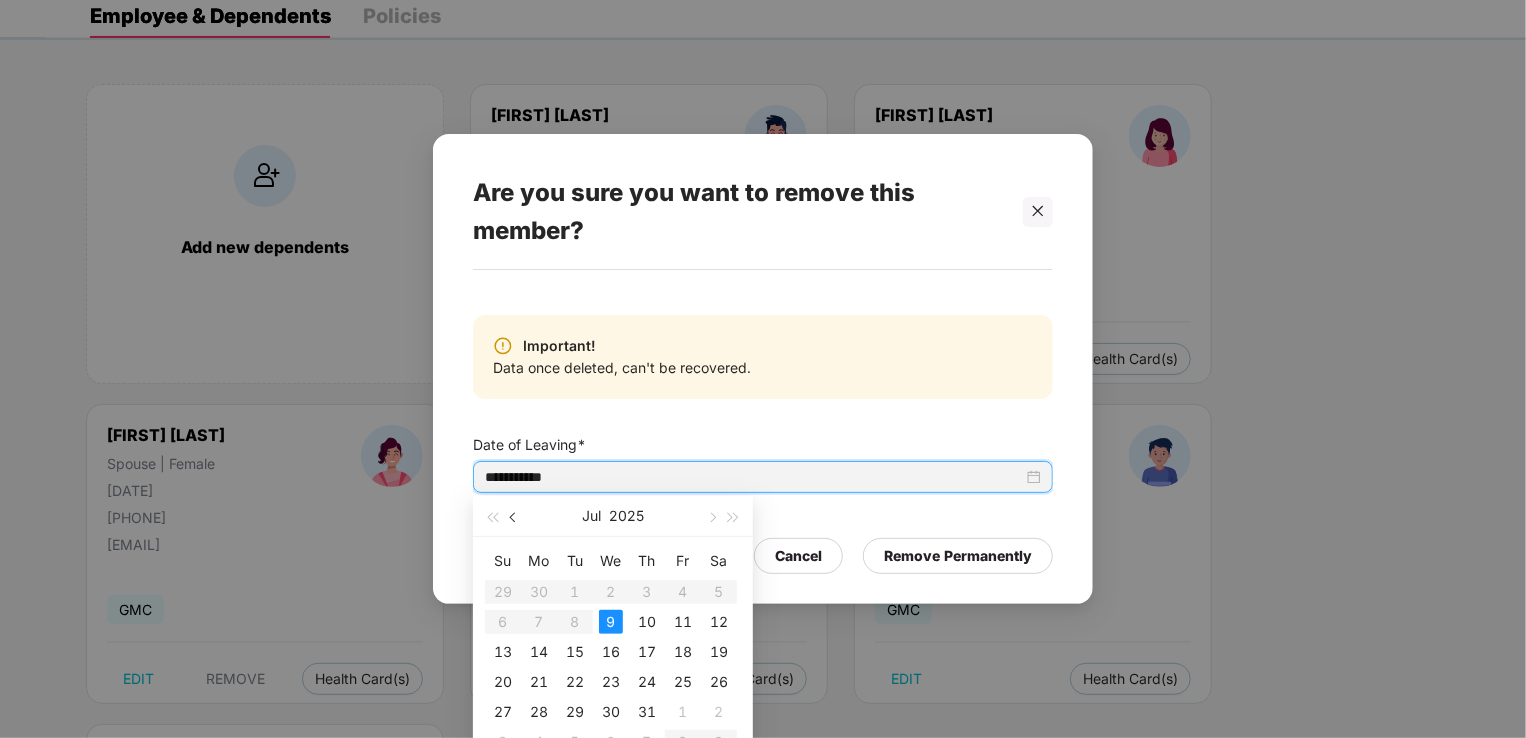 click at bounding box center [514, 516] 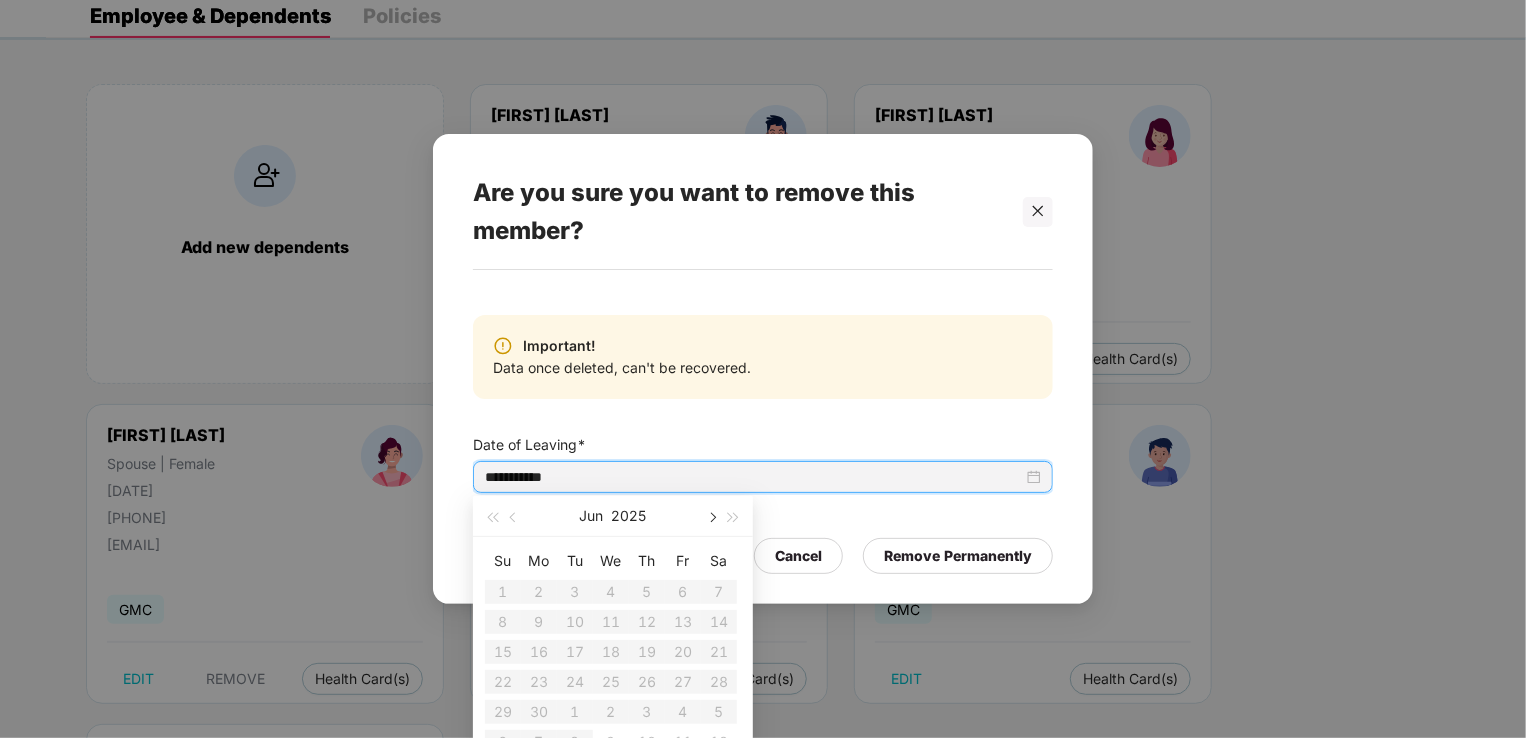 click at bounding box center (711, 516) 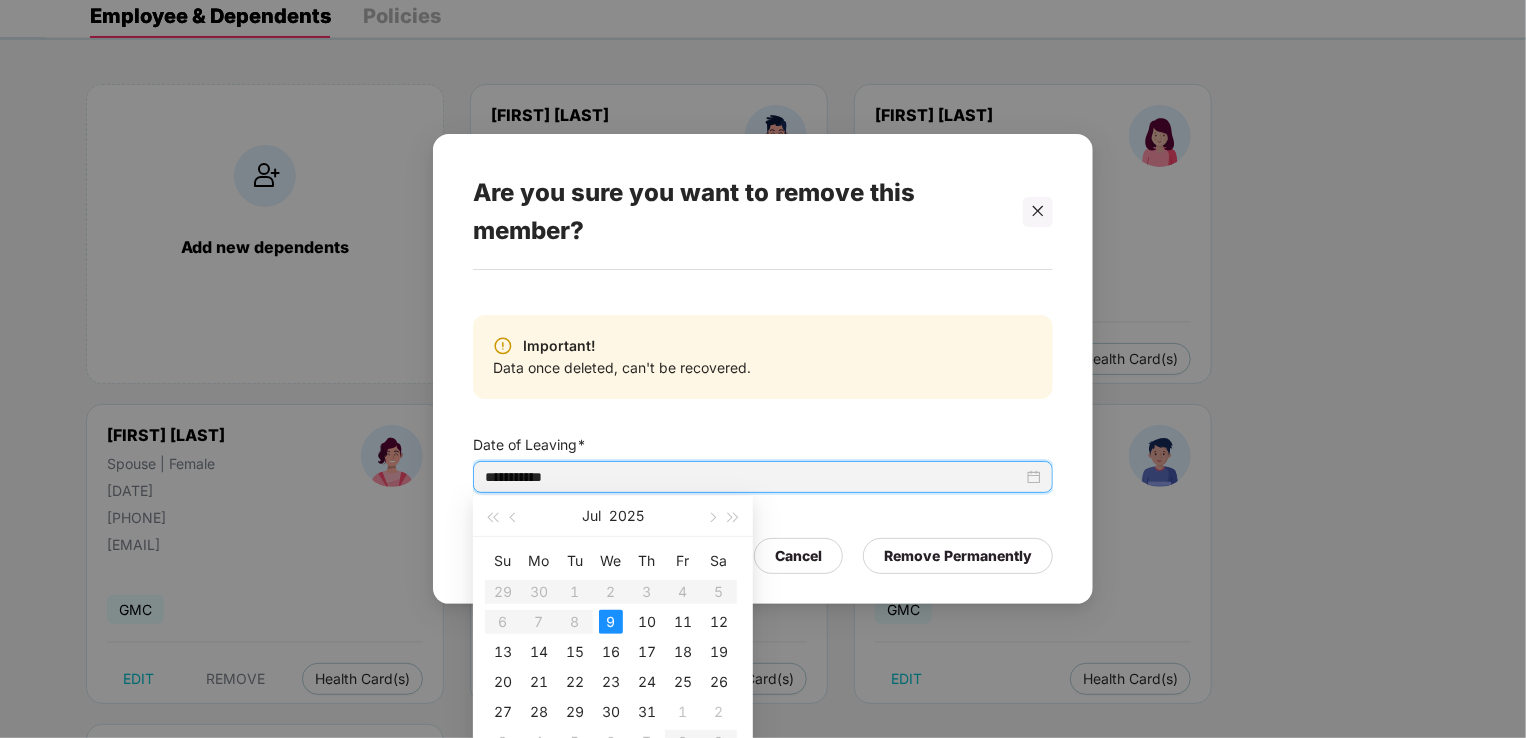 click on "Su Mo Tu We Th Fr Sa 29 30 1 2 3 4 5 6 7 8 9 10 11 12 13 14 15 16 17 18 19 20 21 22 23 24 25 26 27 28 29 30 31 1 2 3 4 5 6 7 8 9" at bounding box center (611, 651) 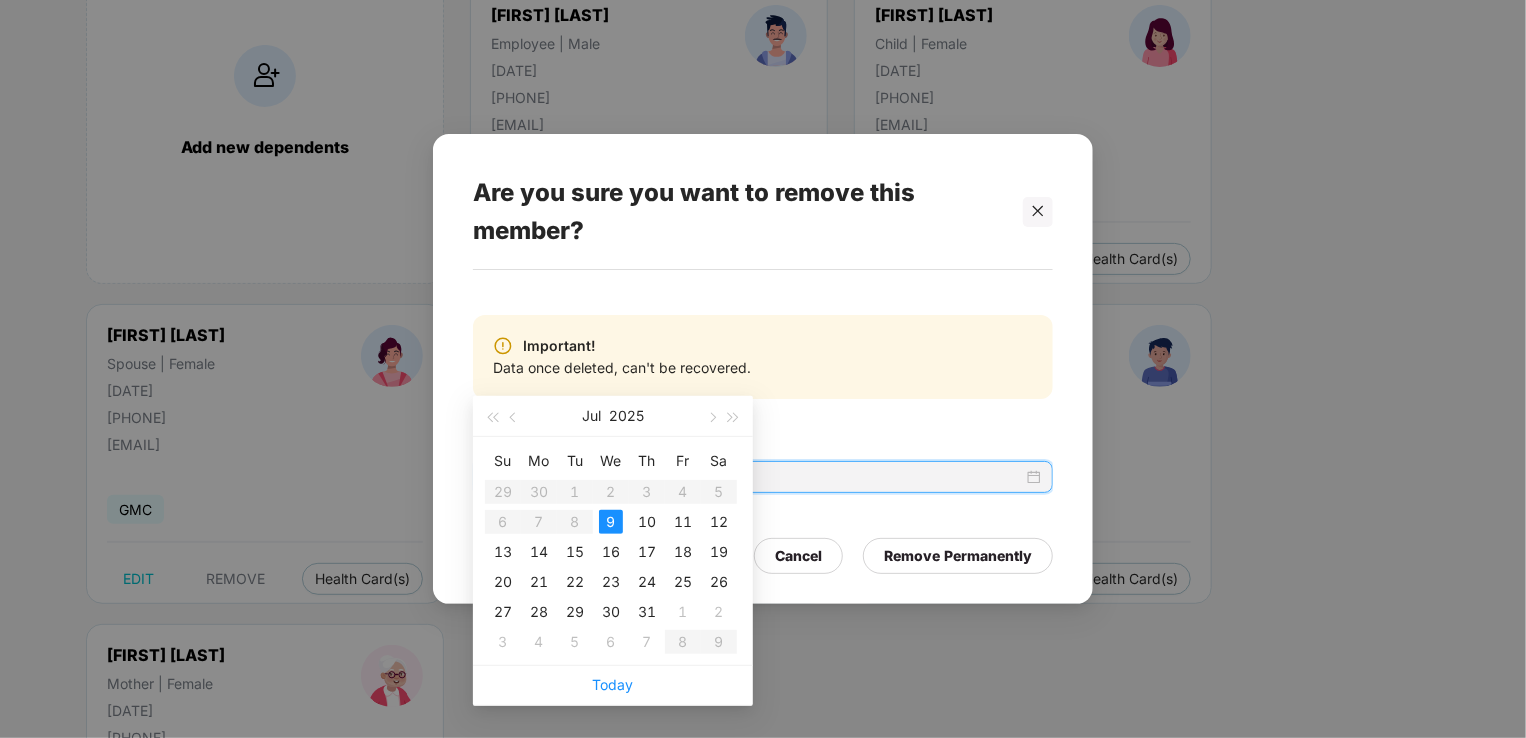 type on "**********" 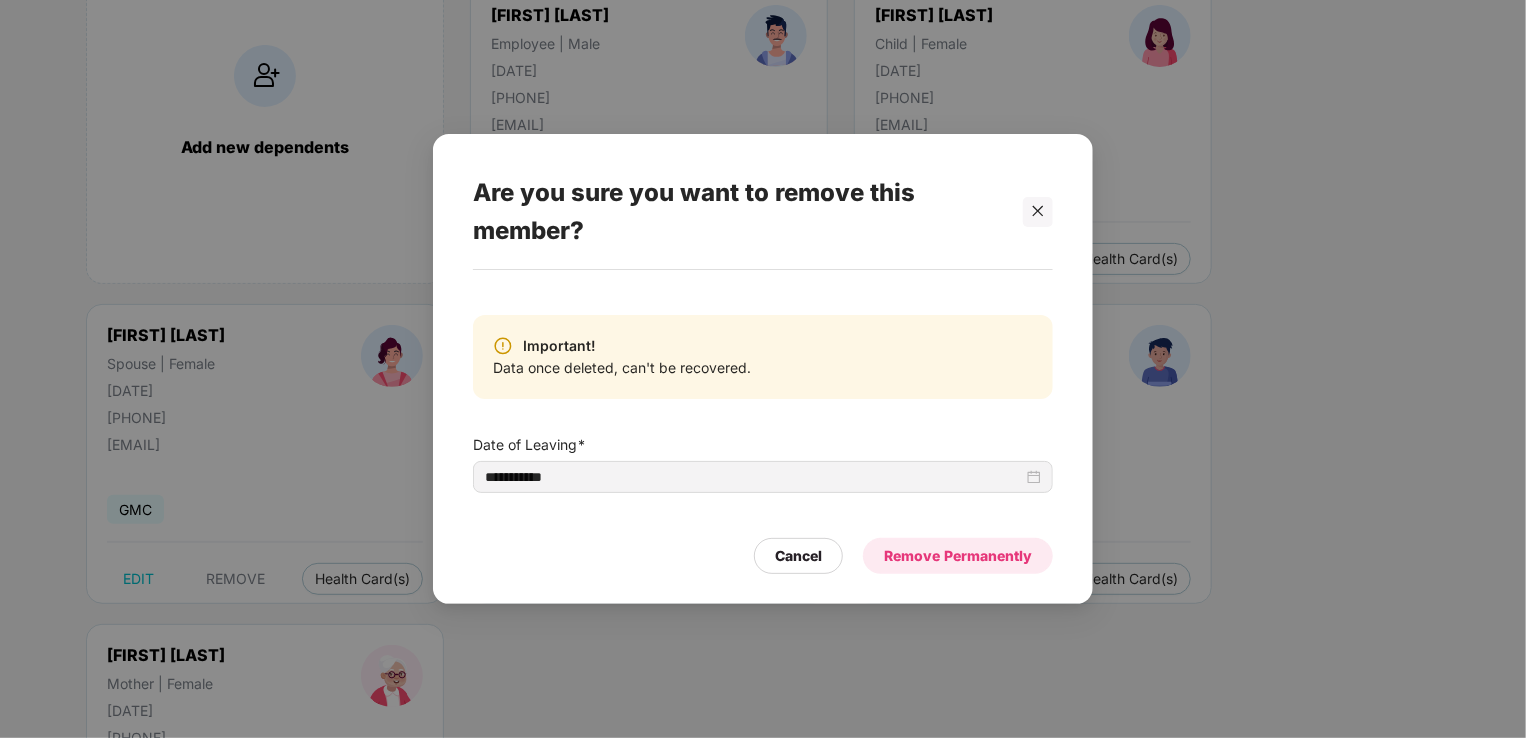 click on "Remove Permanently" at bounding box center [958, 556] 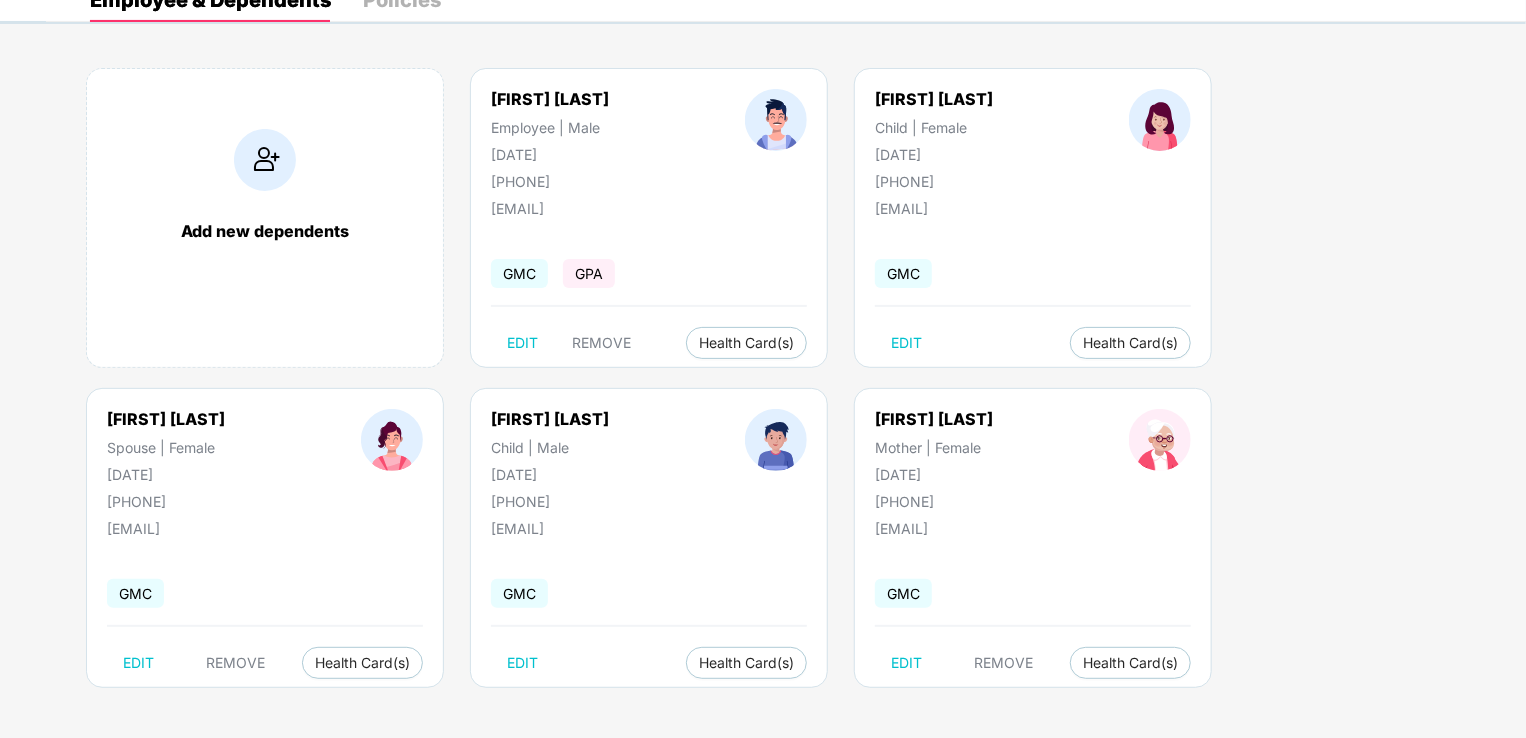 scroll, scrollTop: 0, scrollLeft: 0, axis: both 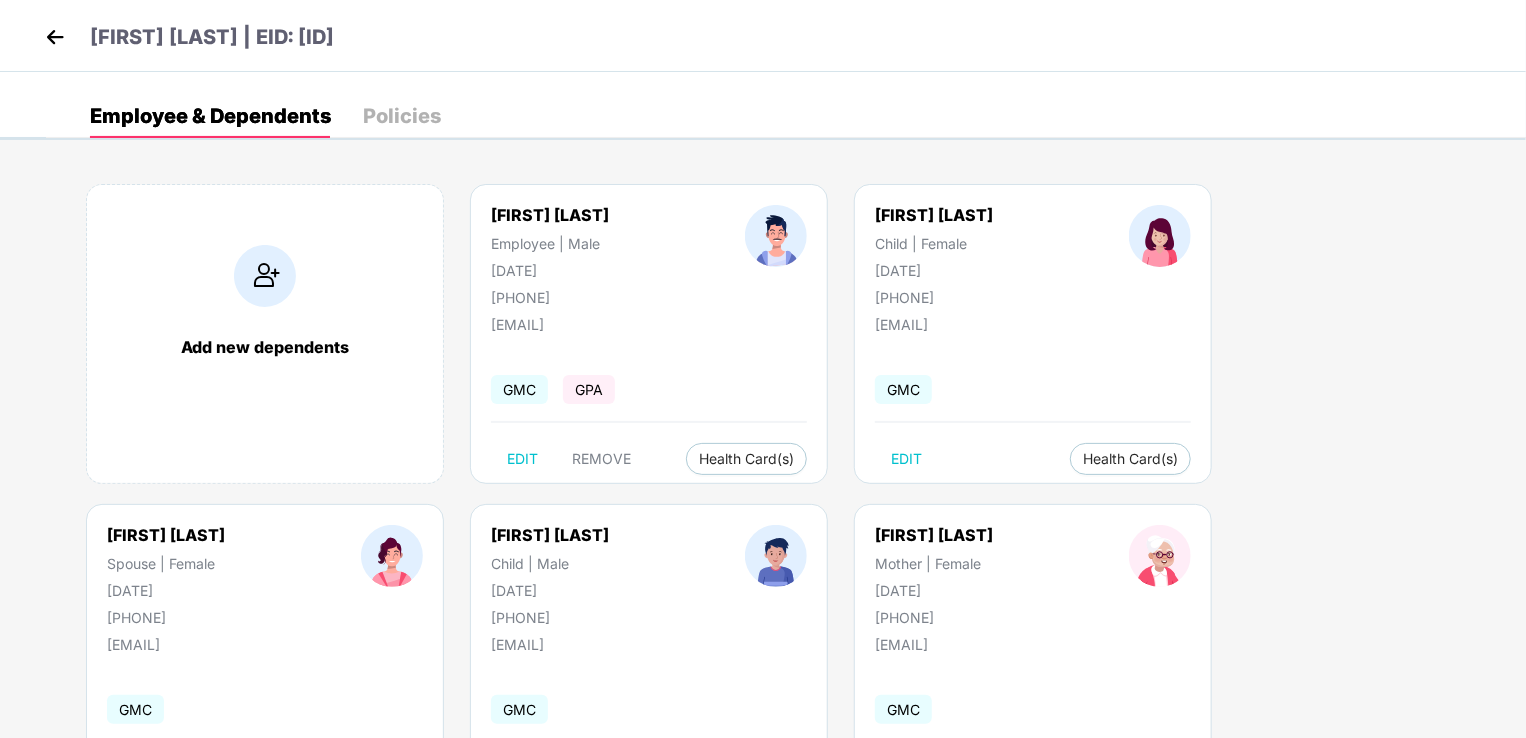 click at bounding box center [55, 37] 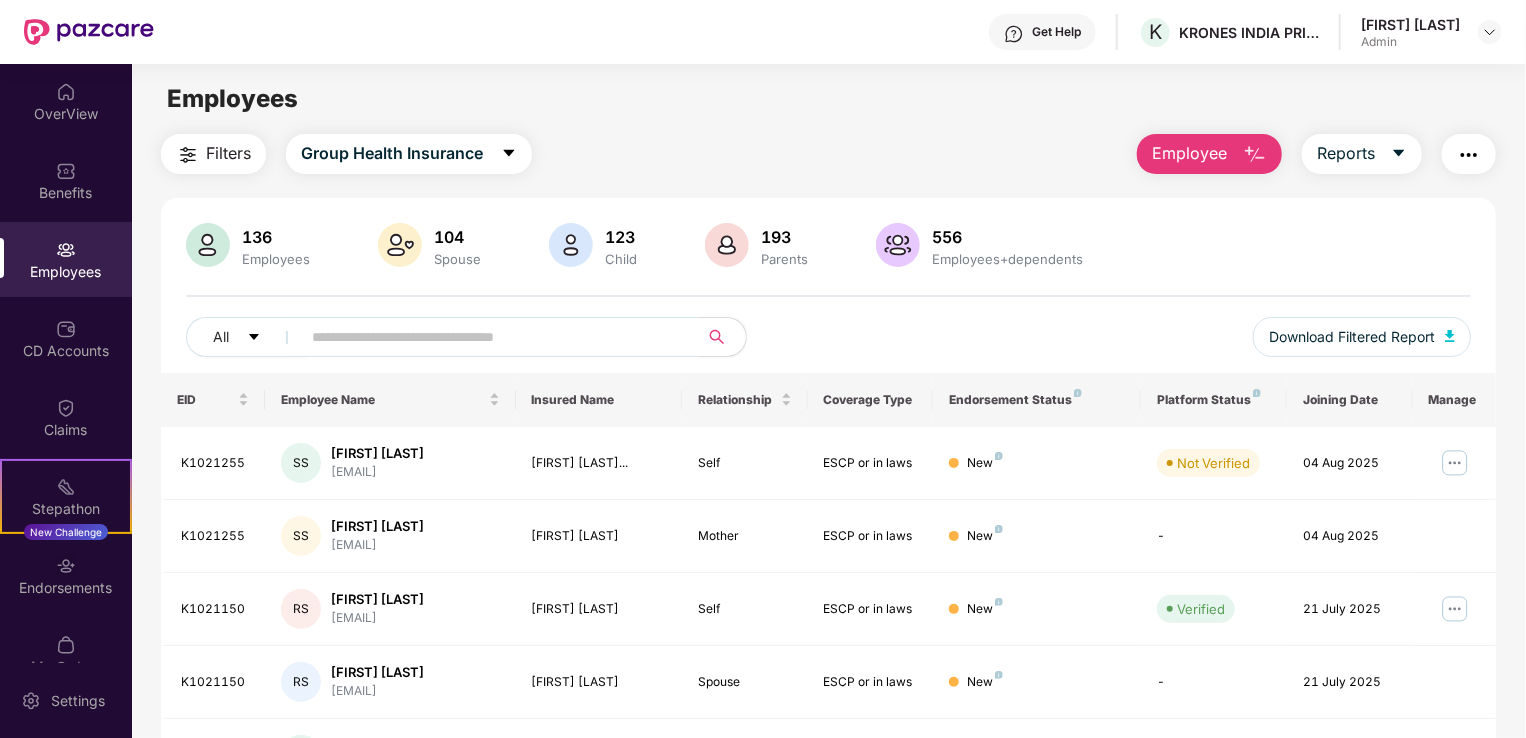 click at bounding box center [491, 337] 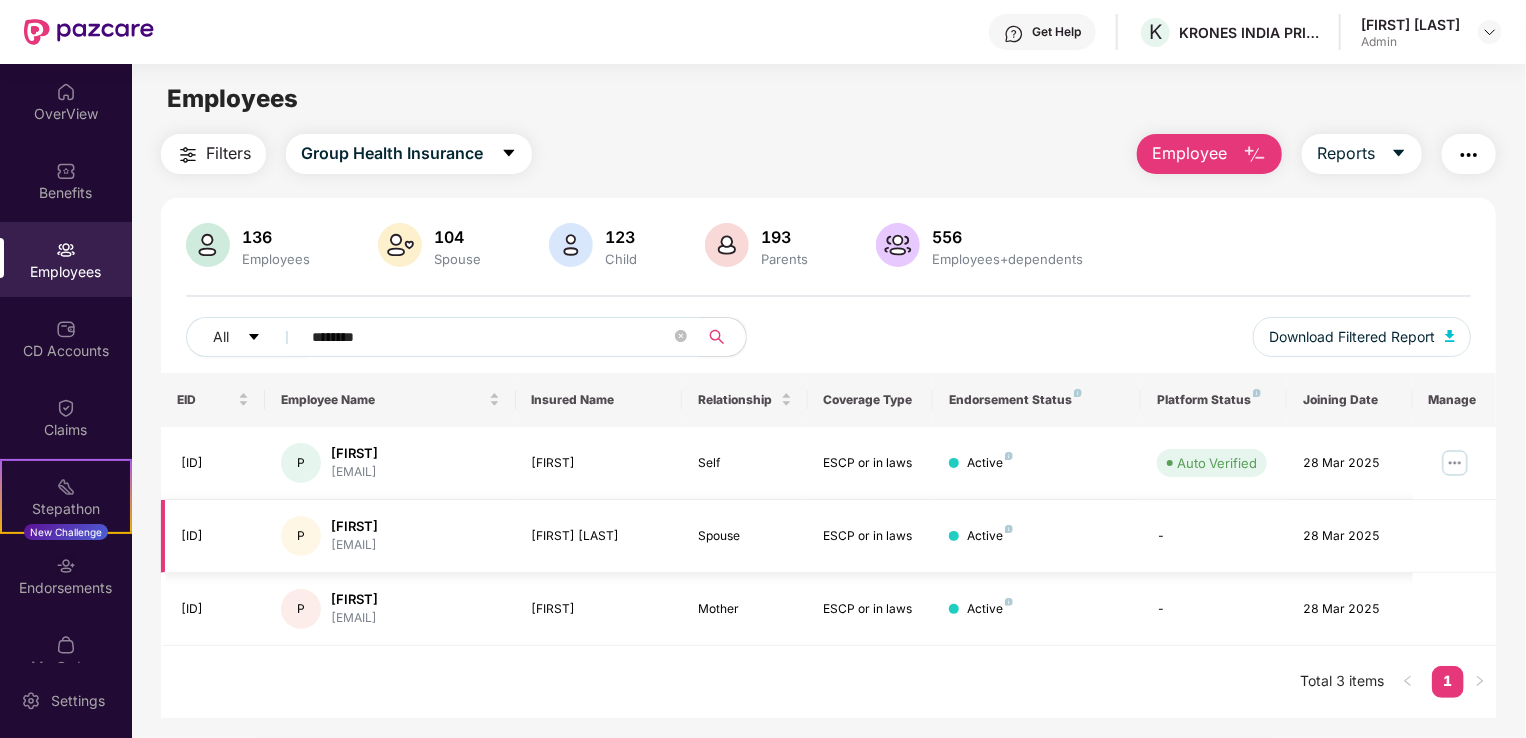 scroll, scrollTop: 64, scrollLeft: 0, axis: vertical 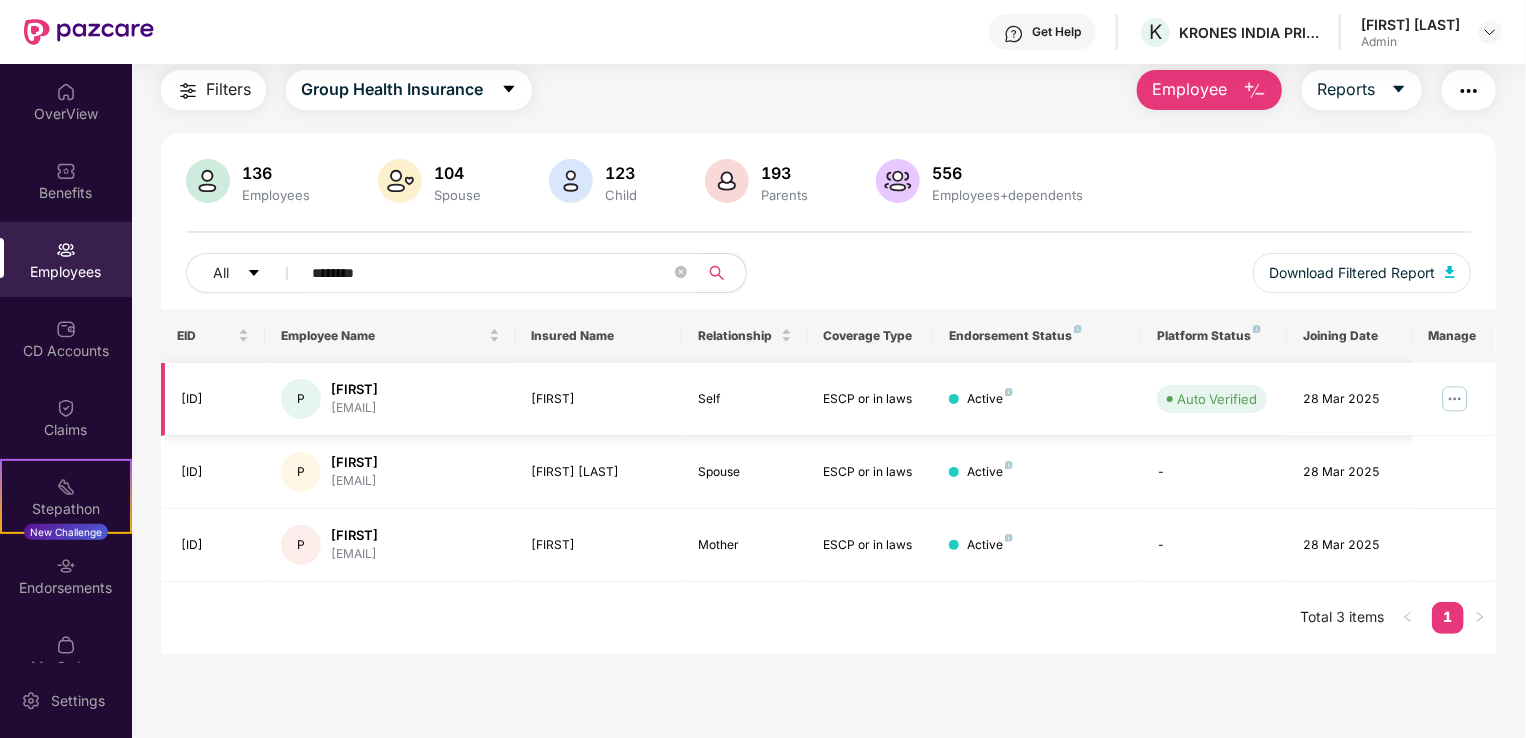 type on "********" 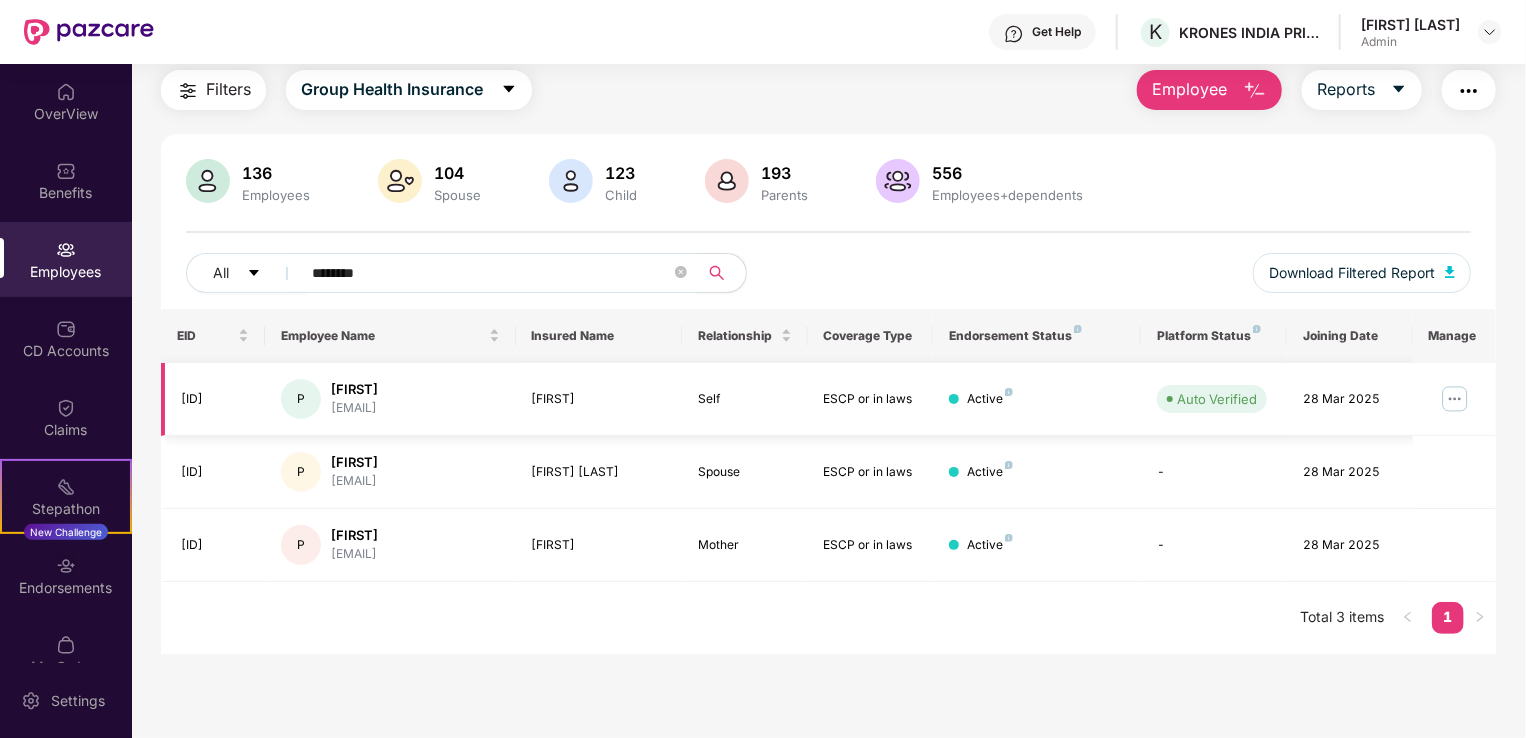 click at bounding box center (1455, 399) 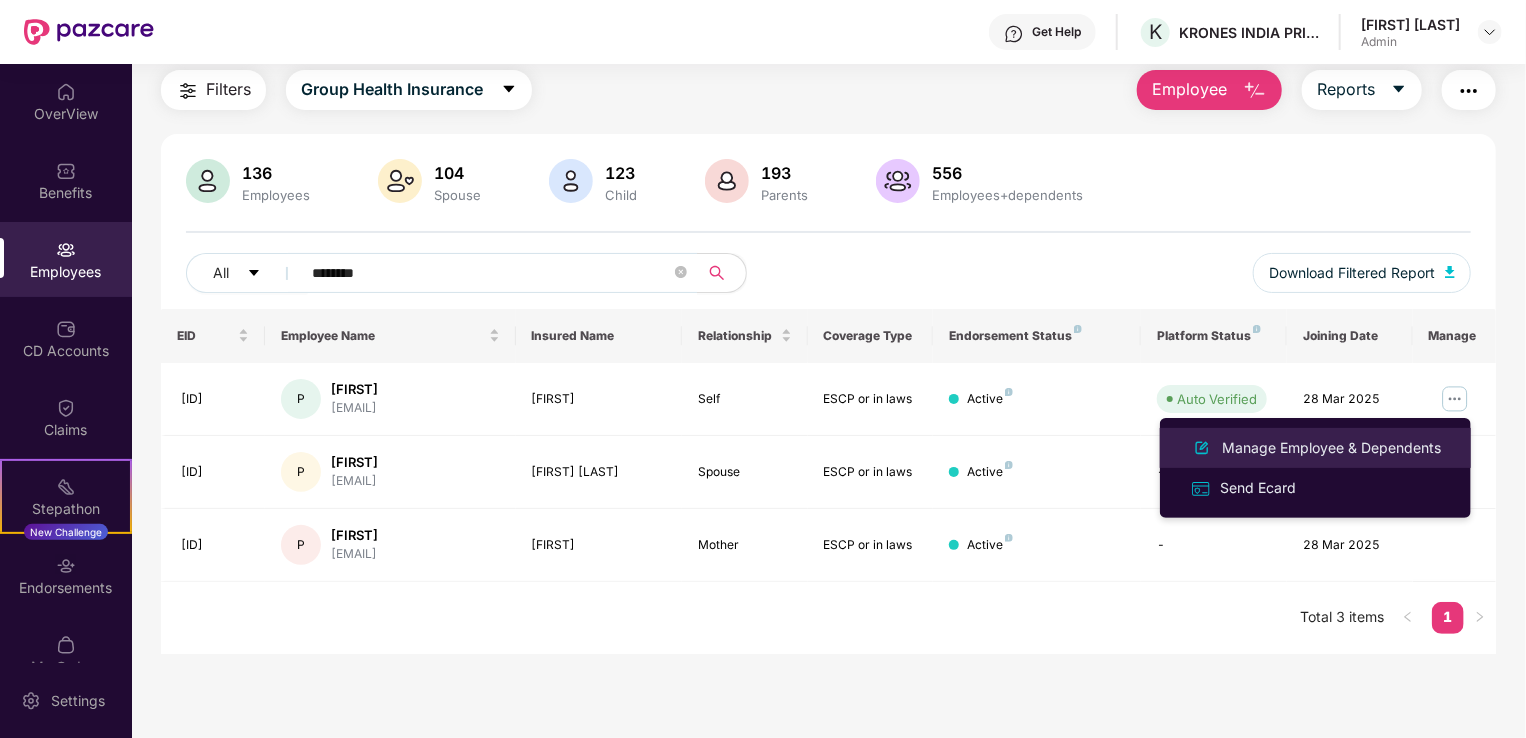 click on "Manage Employee & Dependents" at bounding box center (1331, 448) 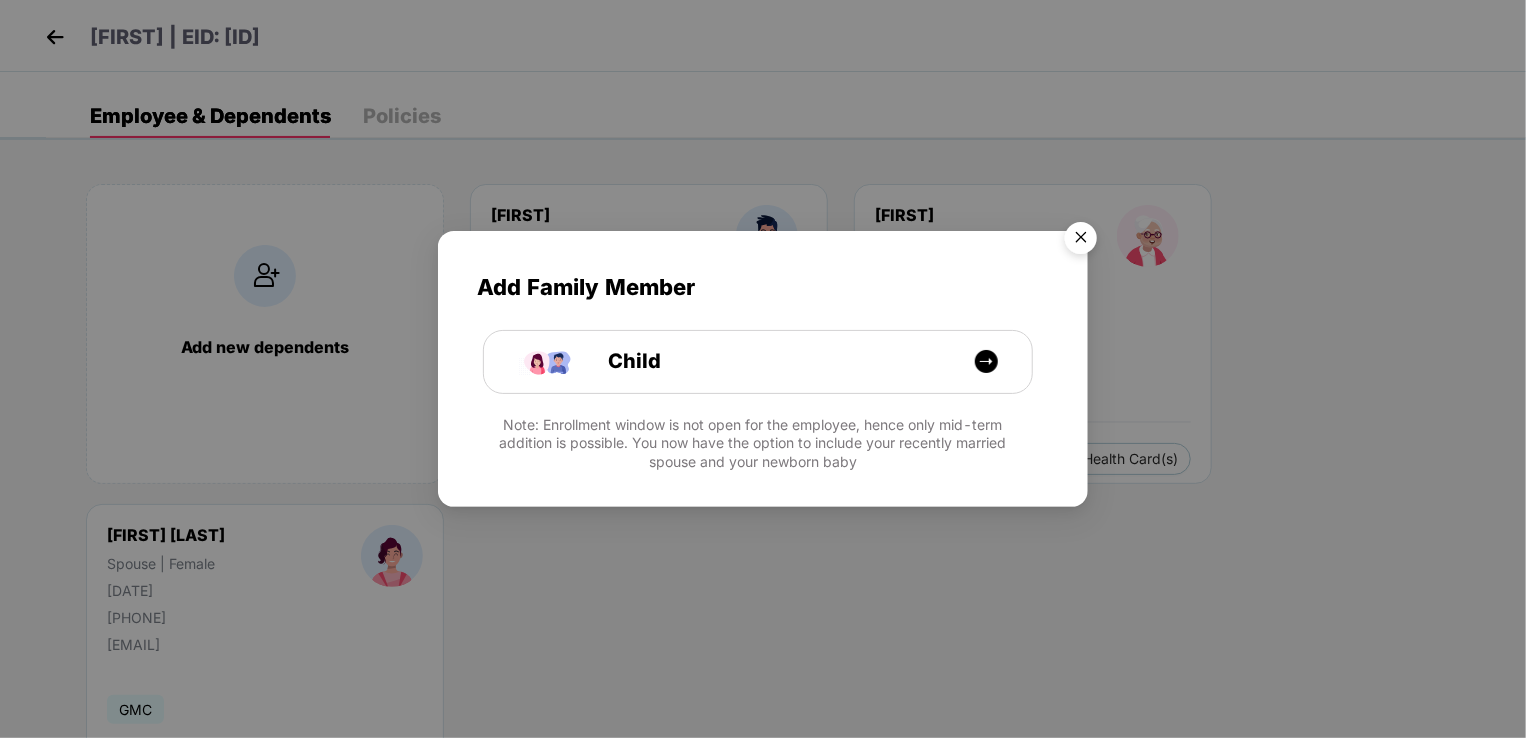 click at bounding box center (1081, 241) 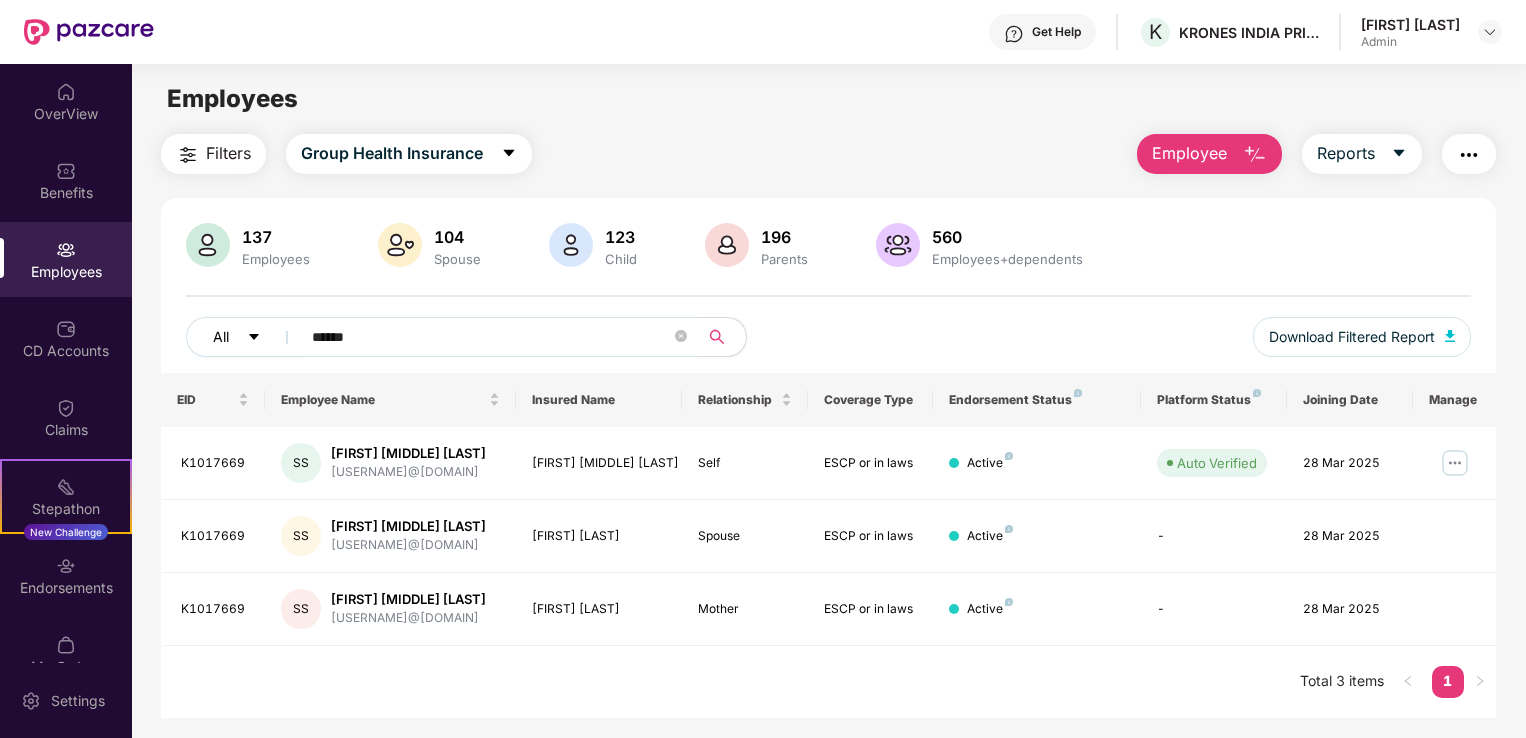 scroll, scrollTop: 0, scrollLeft: 0, axis: both 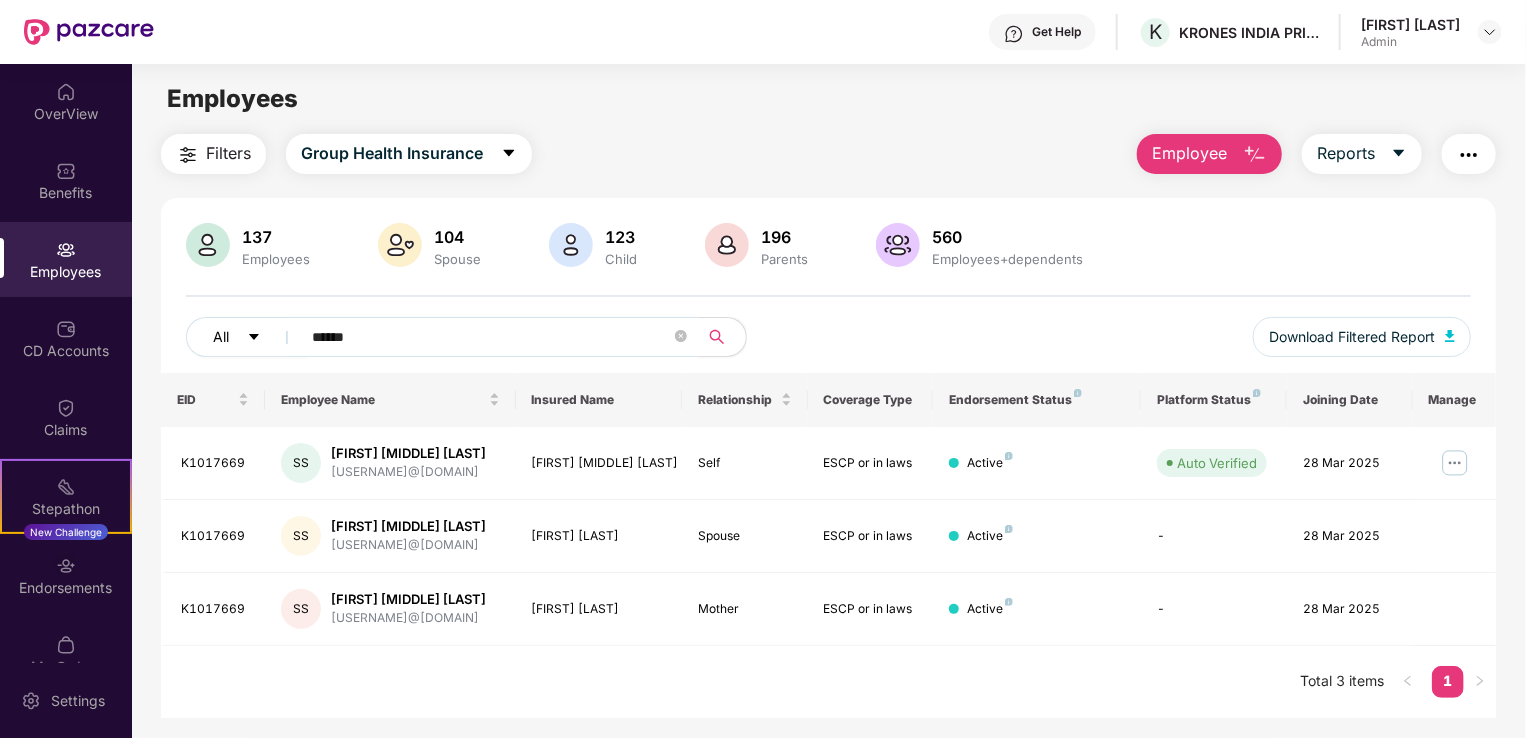 click on "All ******" at bounding box center [507, 337] 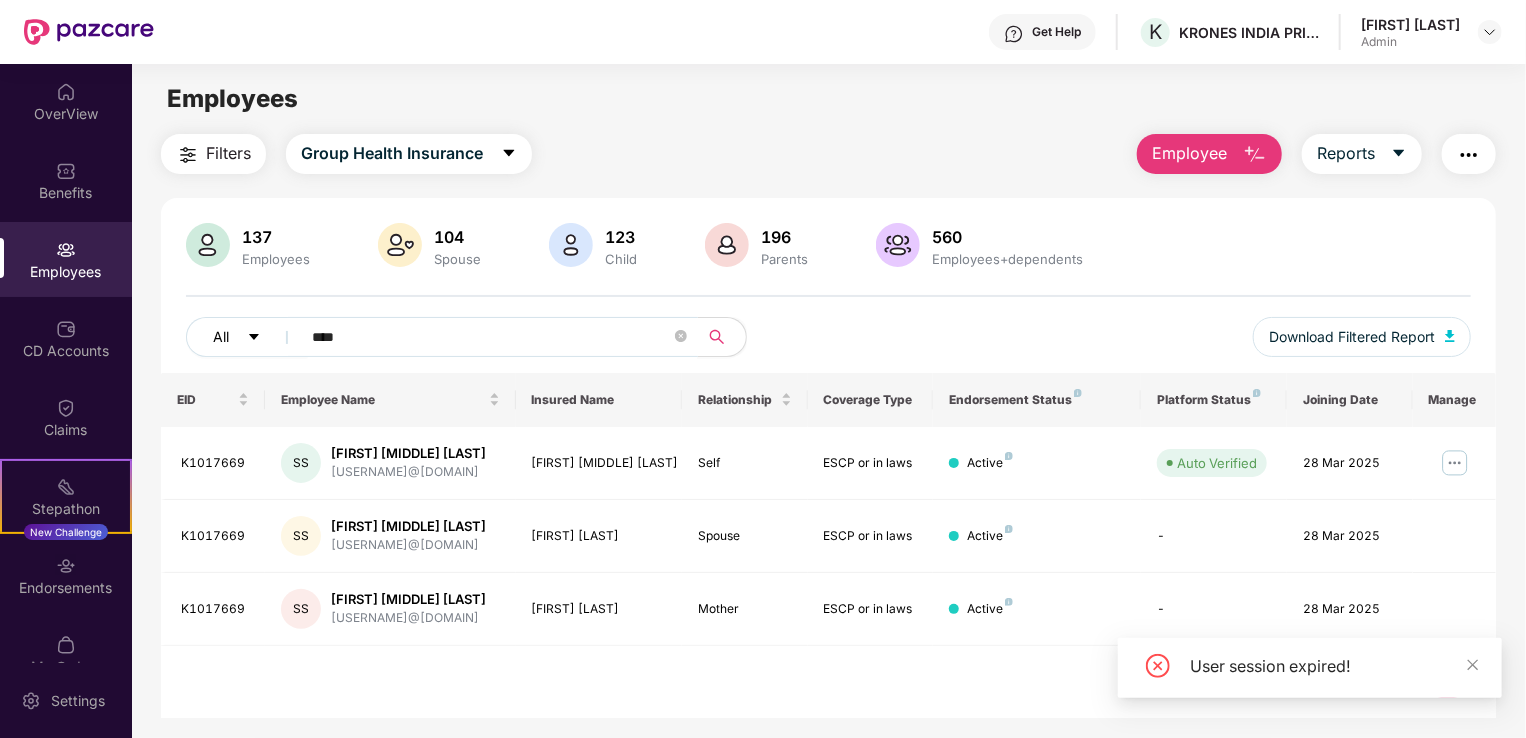 type on "*****" 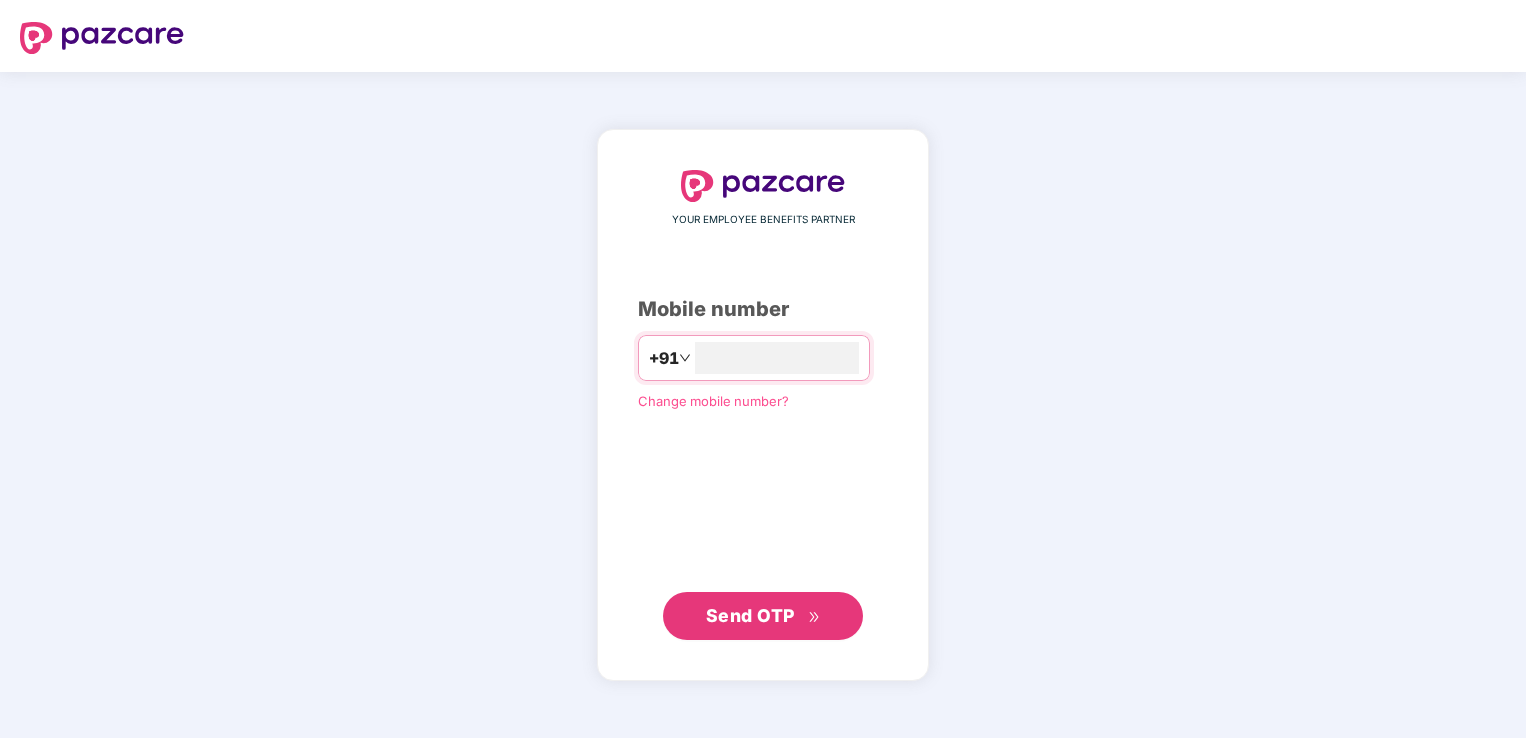 scroll, scrollTop: 0, scrollLeft: 0, axis: both 